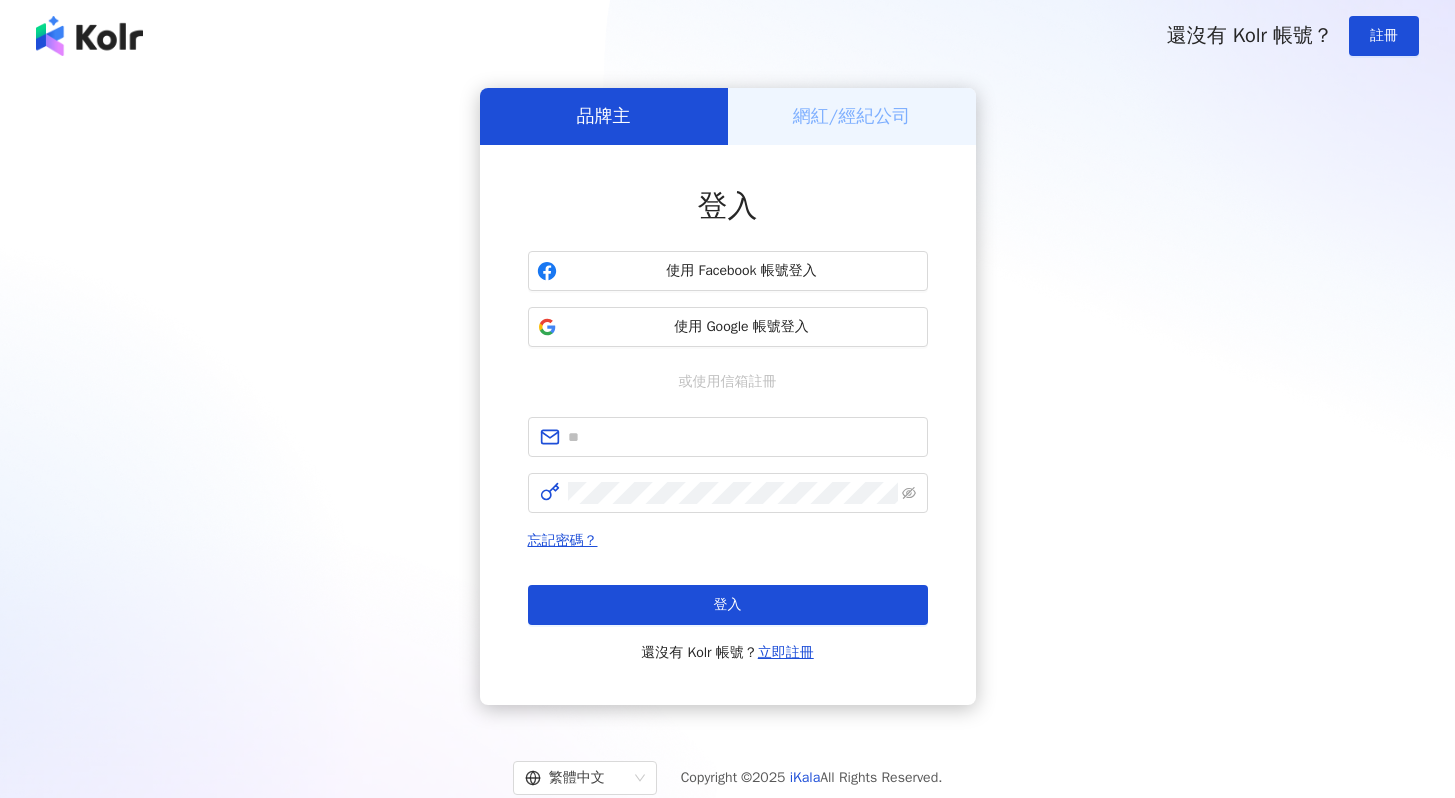 scroll, scrollTop: 0, scrollLeft: 0, axis: both 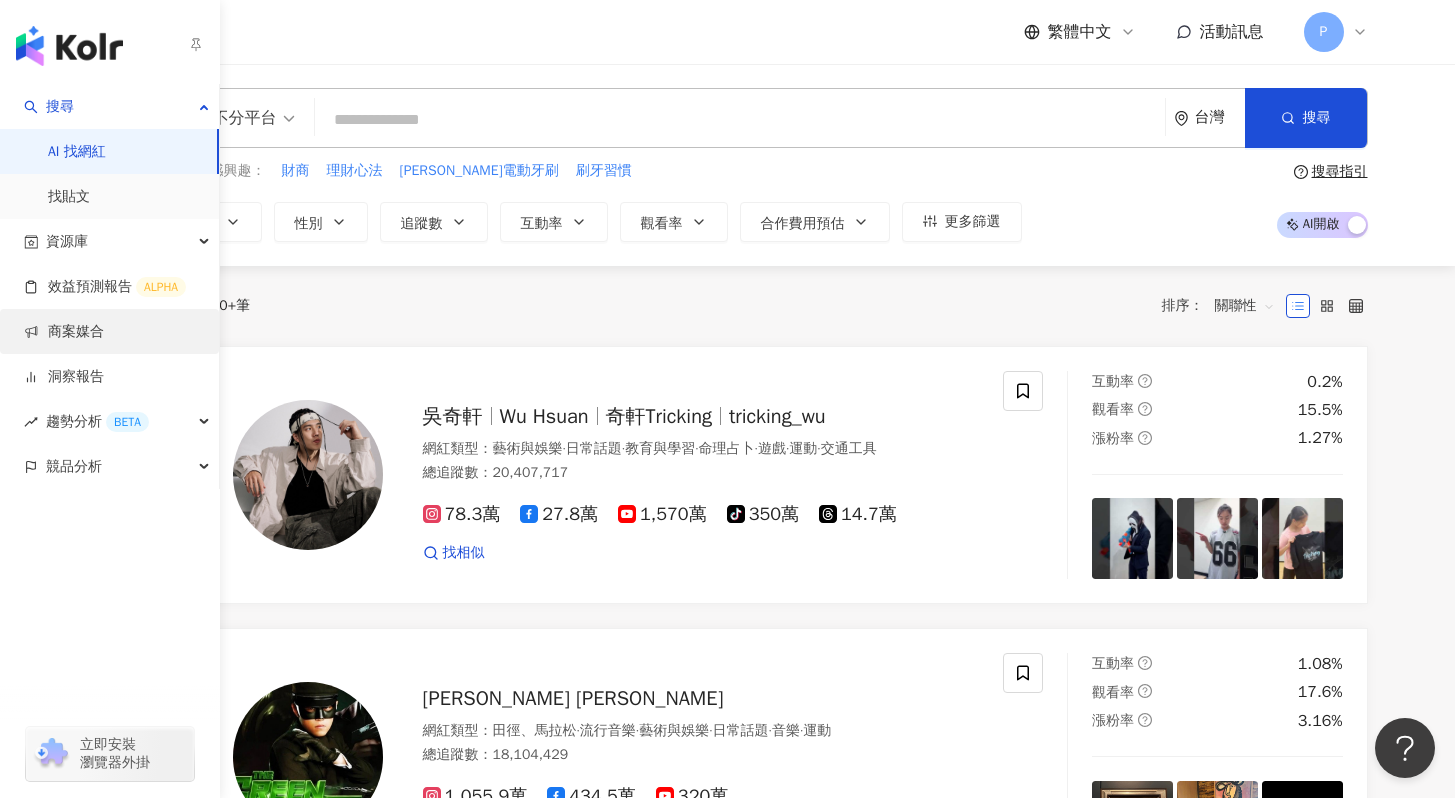 click on "商案媒合" at bounding box center (64, 332) 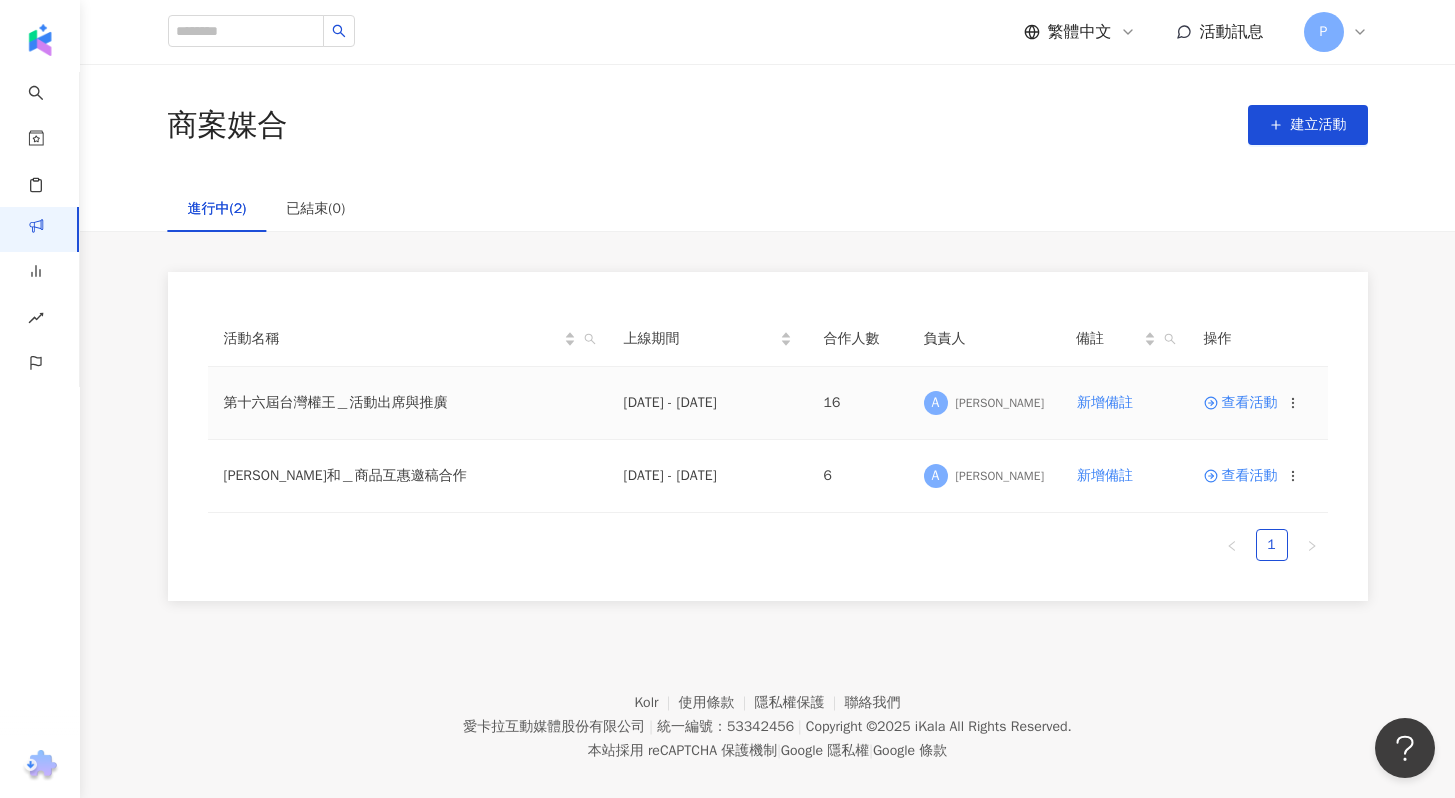 click on "查看活動" at bounding box center [1241, 403] 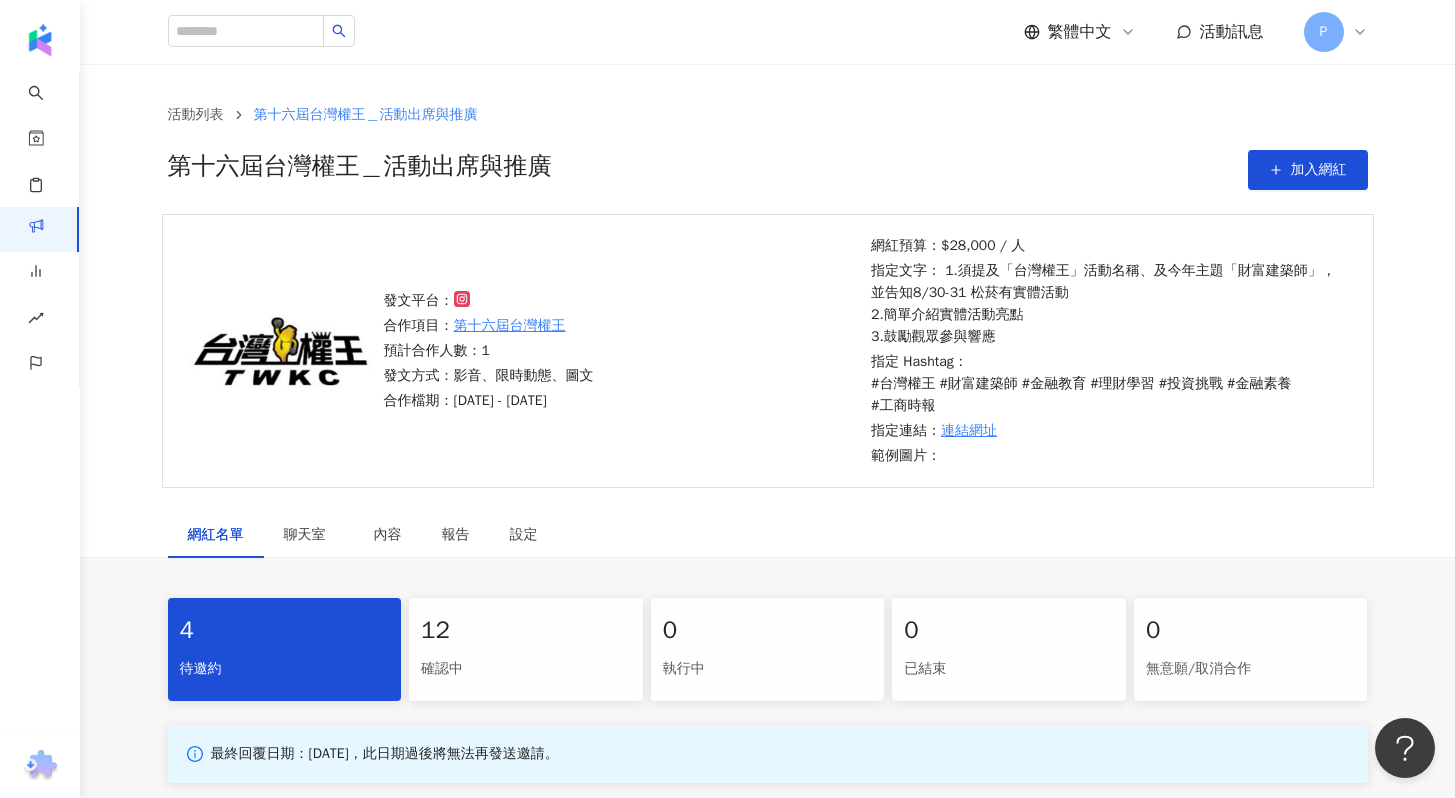 click on "12" at bounding box center (526, 631) 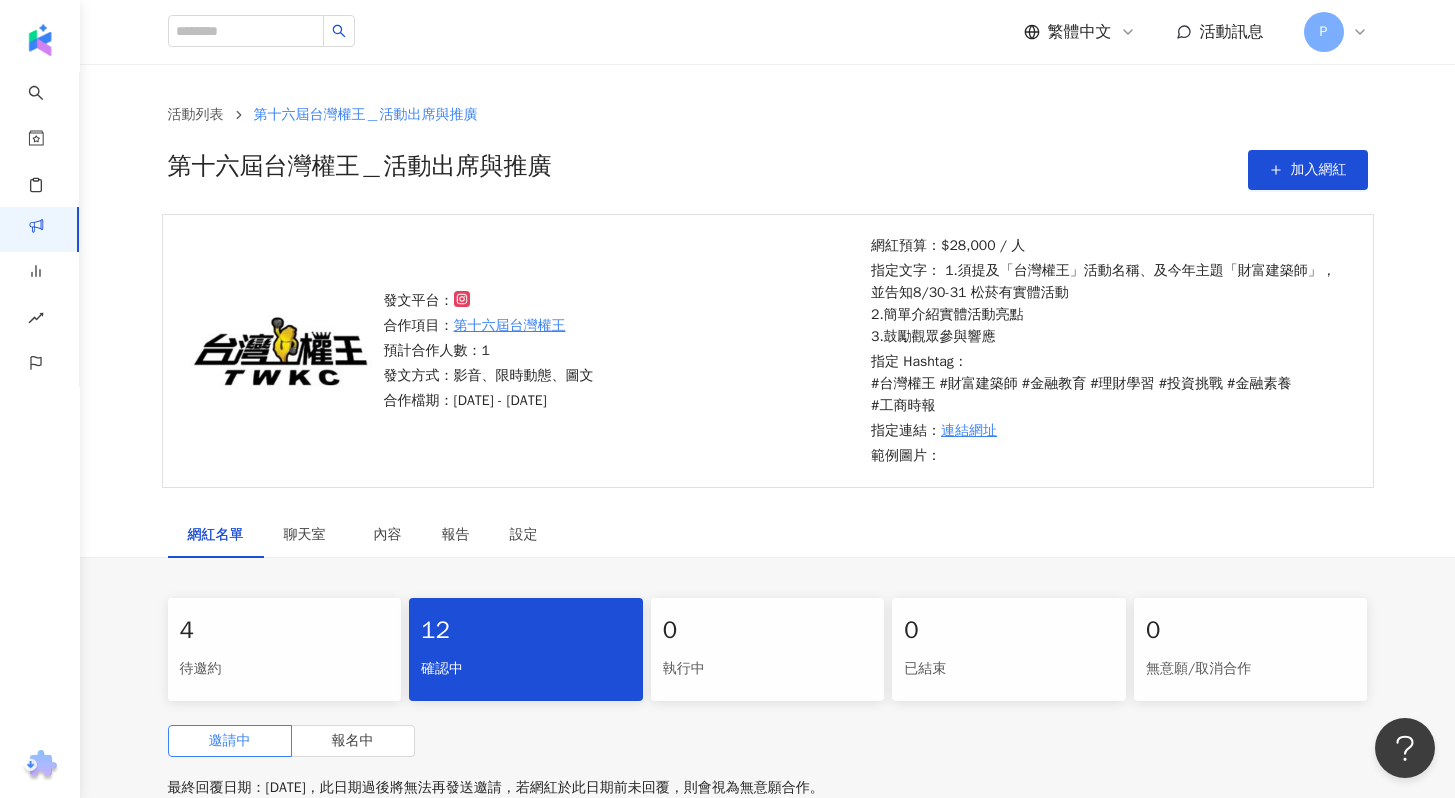 scroll, scrollTop: 330, scrollLeft: 0, axis: vertical 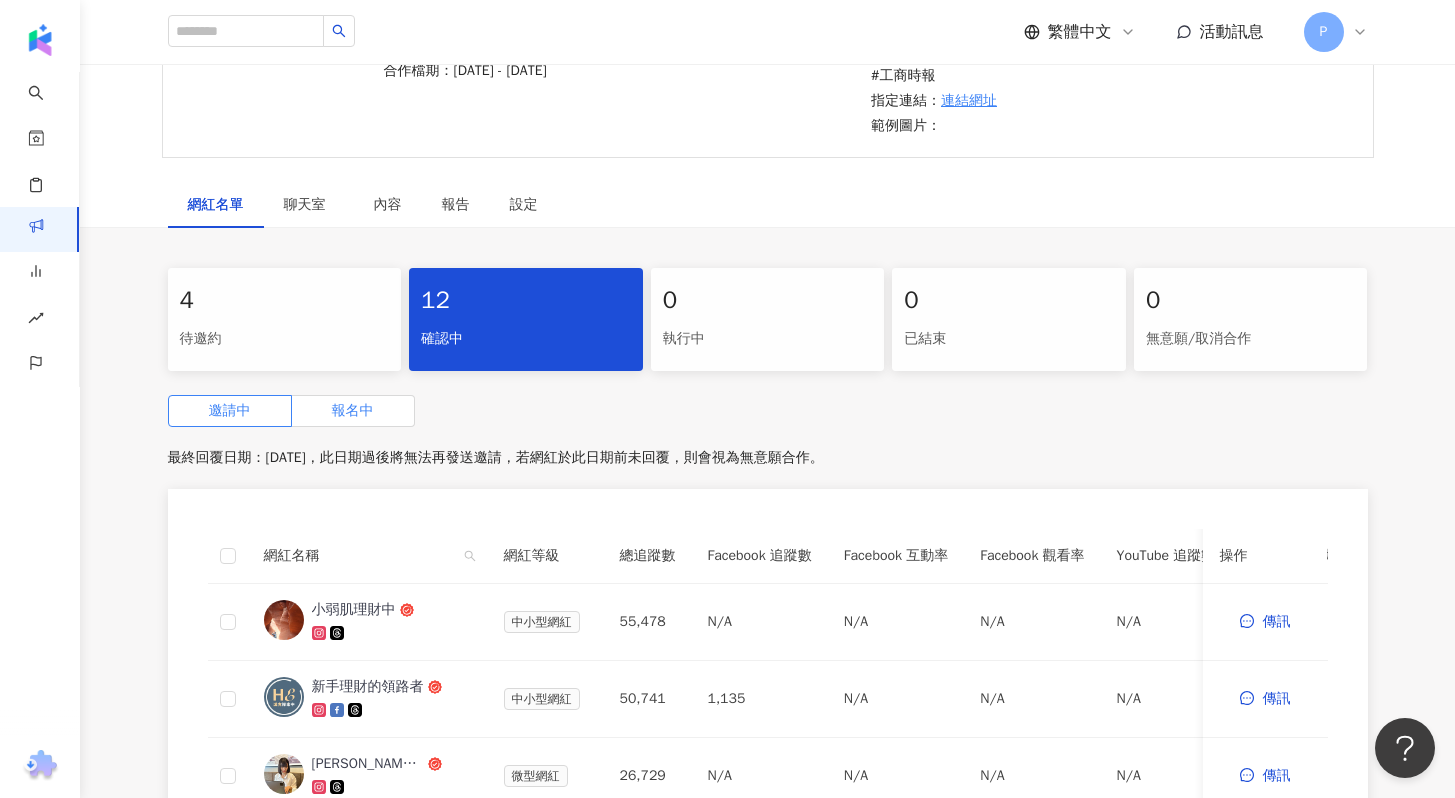 click on "報名中" at bounding box center [353, 411] 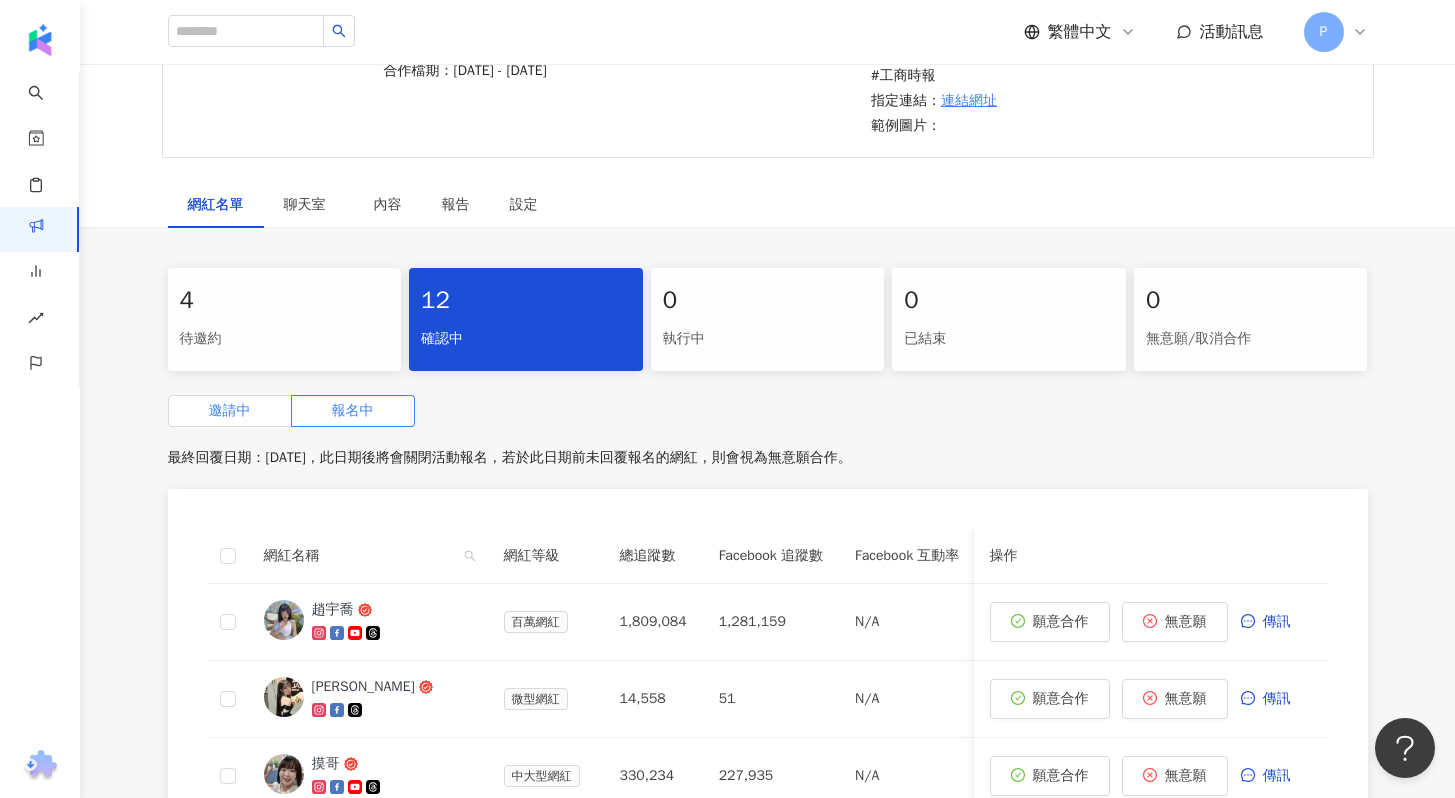 click on "邀請中" at bounding box center [230, 410] 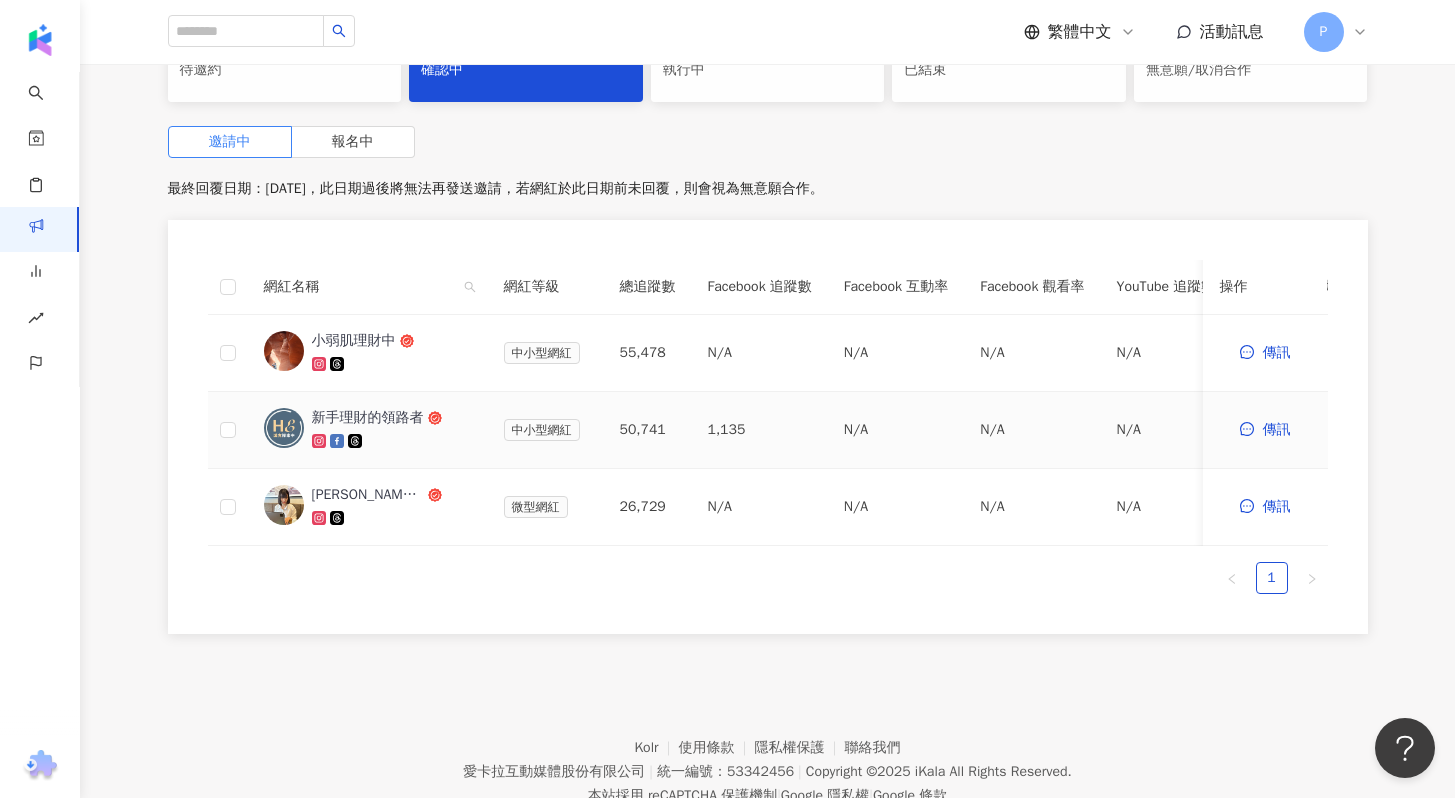scroll, scrollTop: 219, scrollLeft: 0, axis: vertical 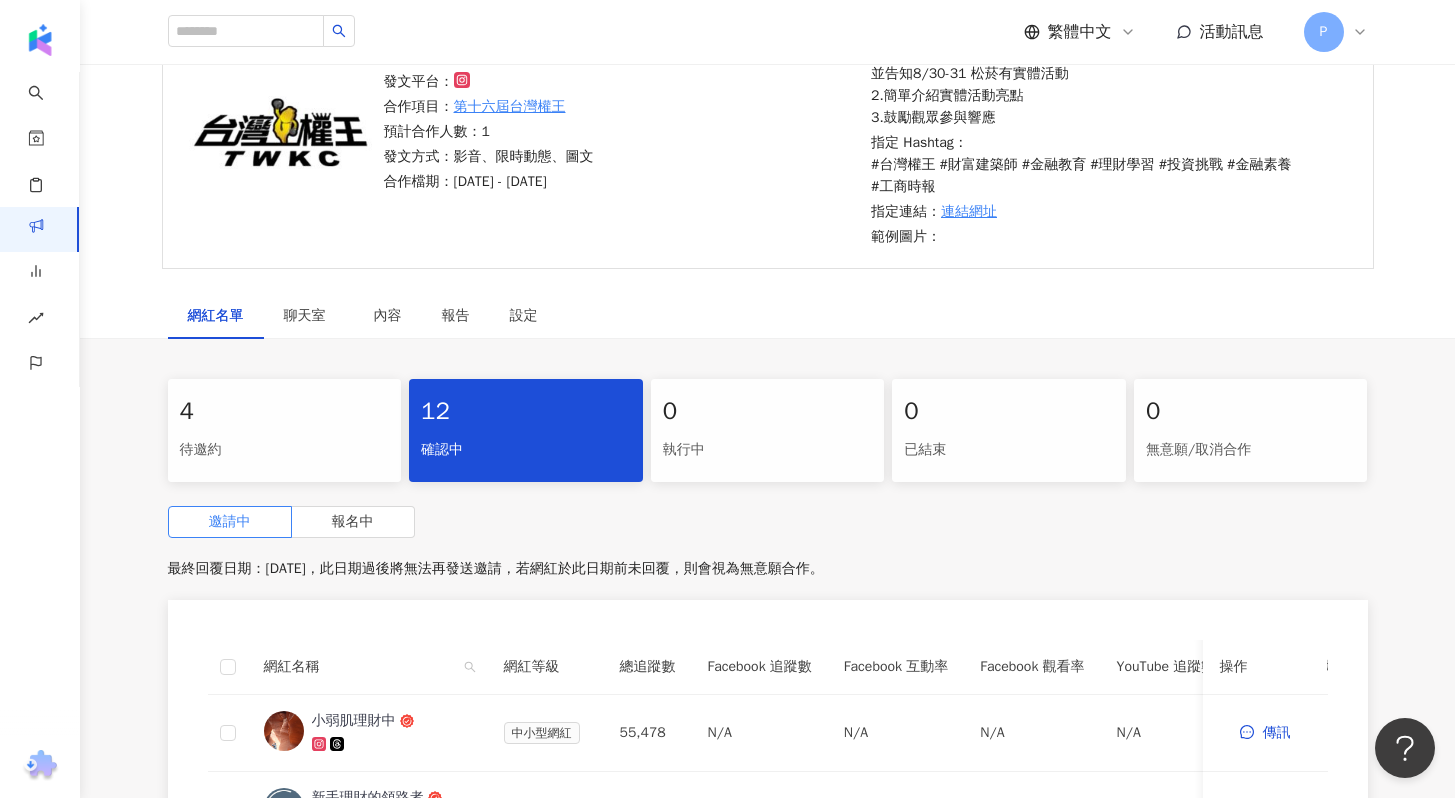 click on "待邀約" at bounding box center (285, 450) 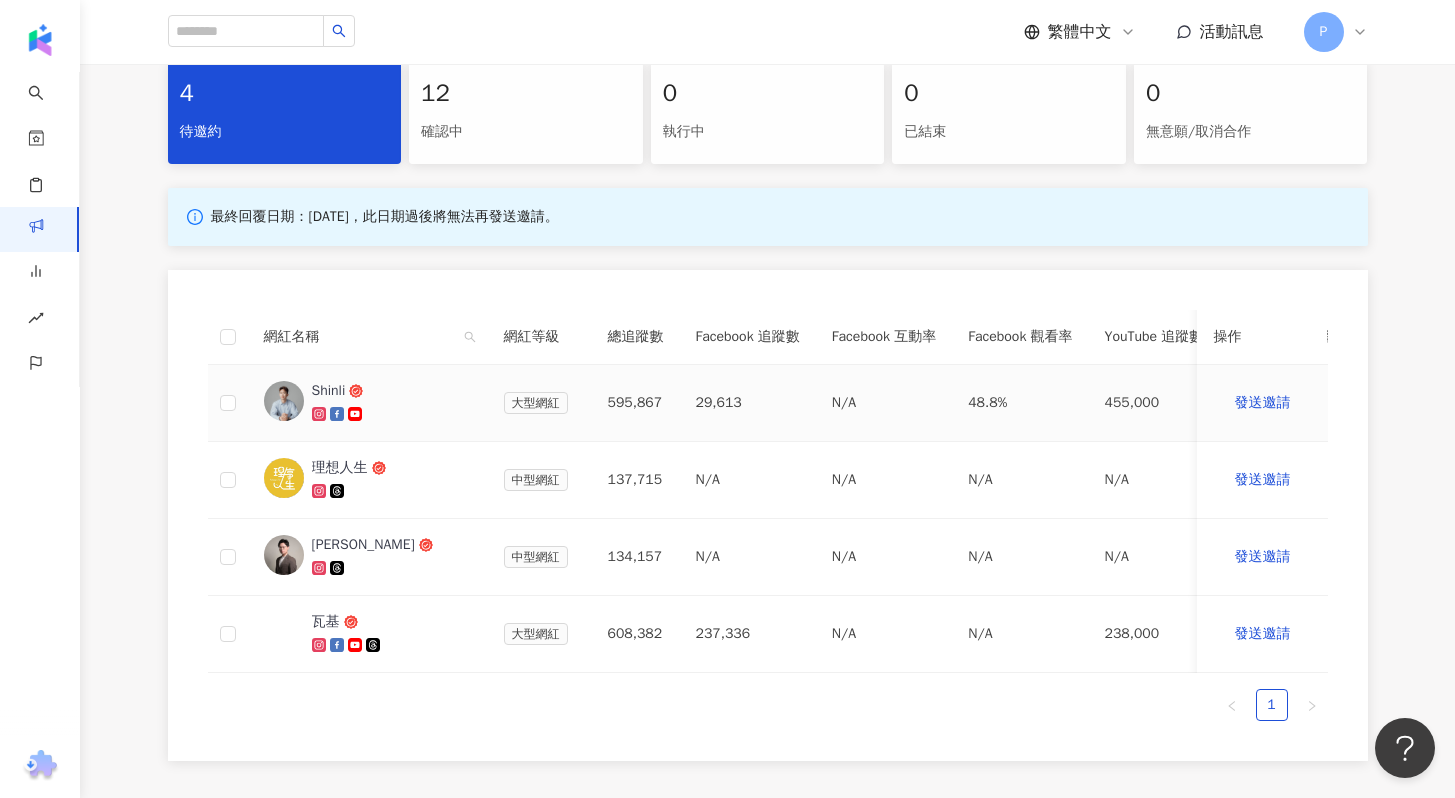 scroll, scrollTop: 406, scrollLeft: 0, axis: vertical 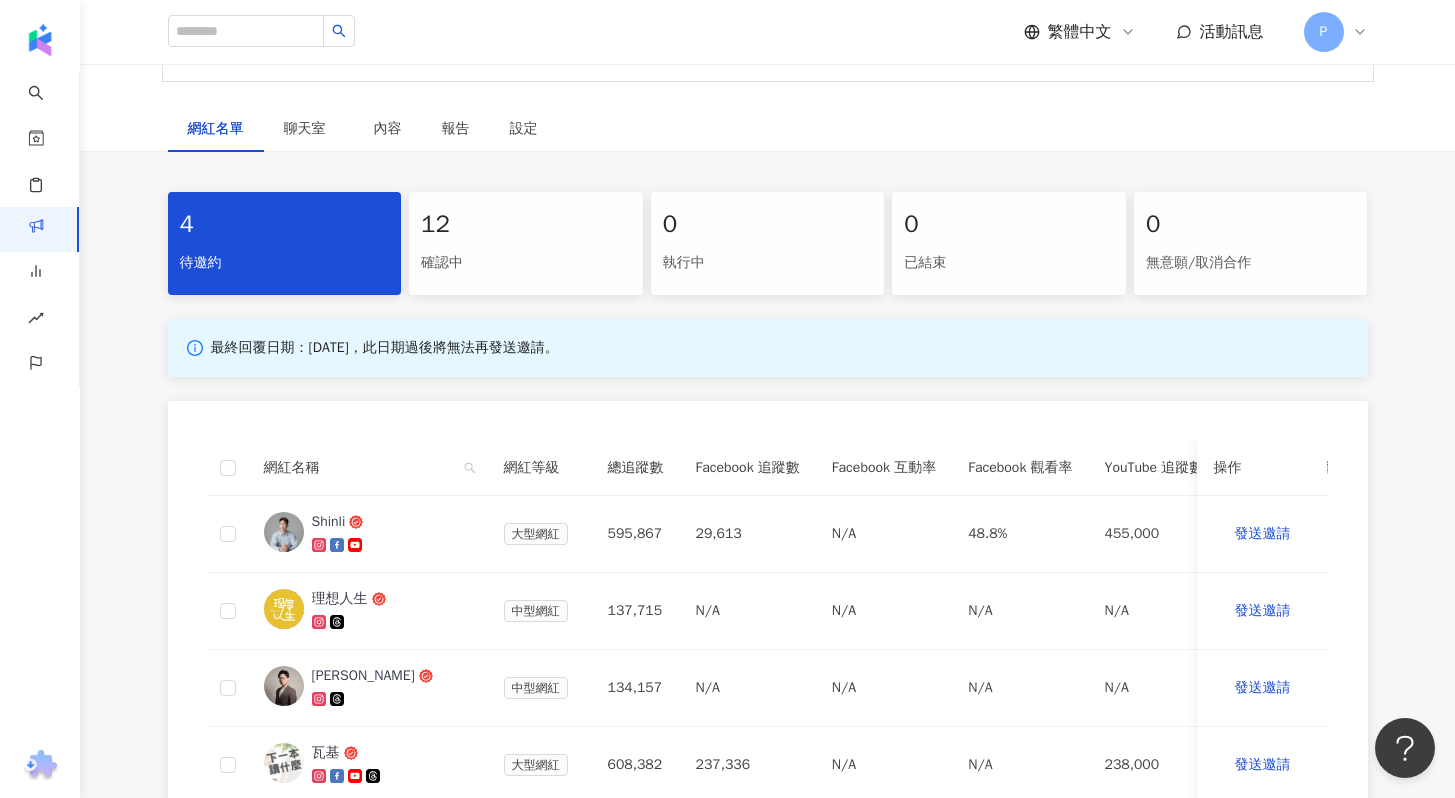 click on "確認中" at bounding box center (526, 263) 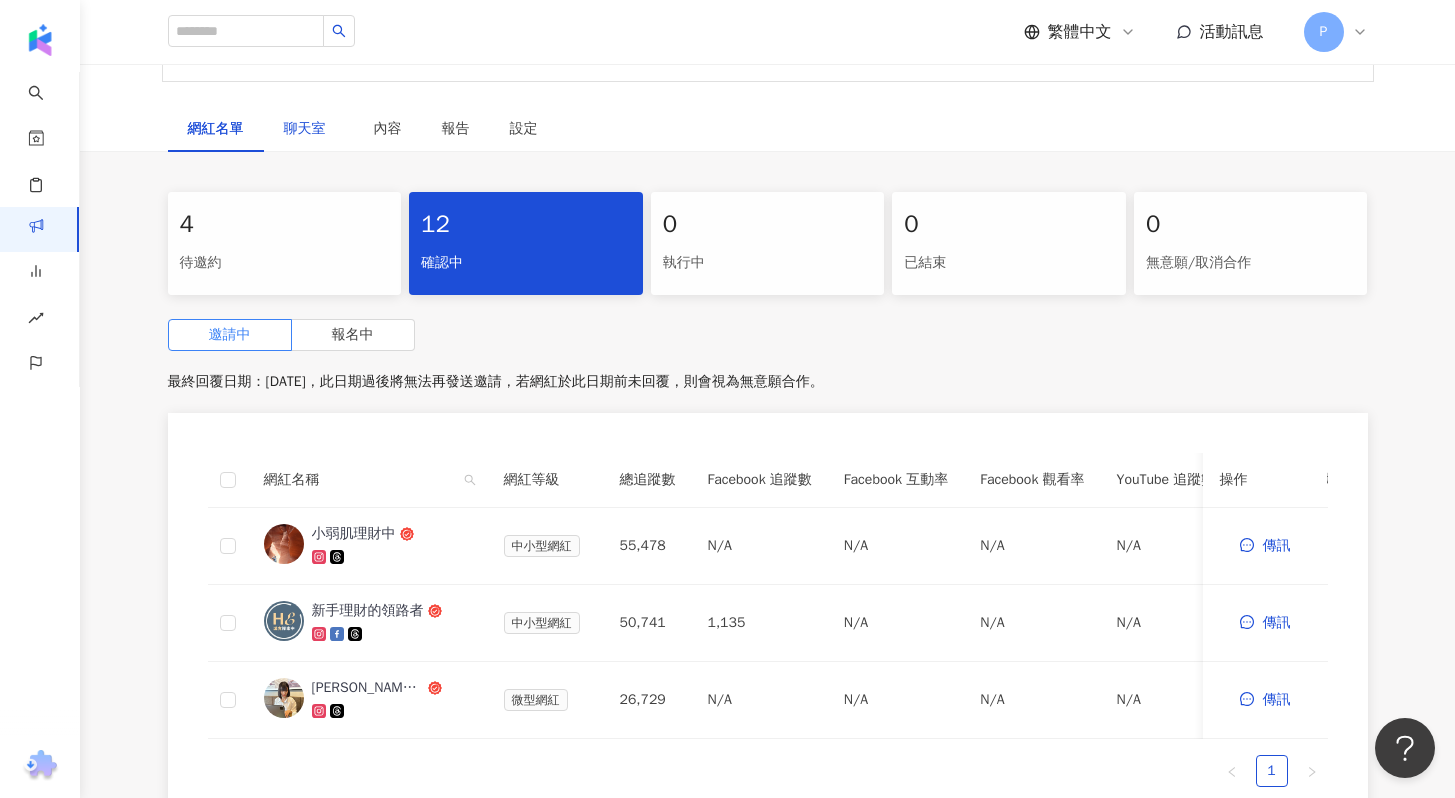 click on "聊天室" at bounding box center [309, 129] 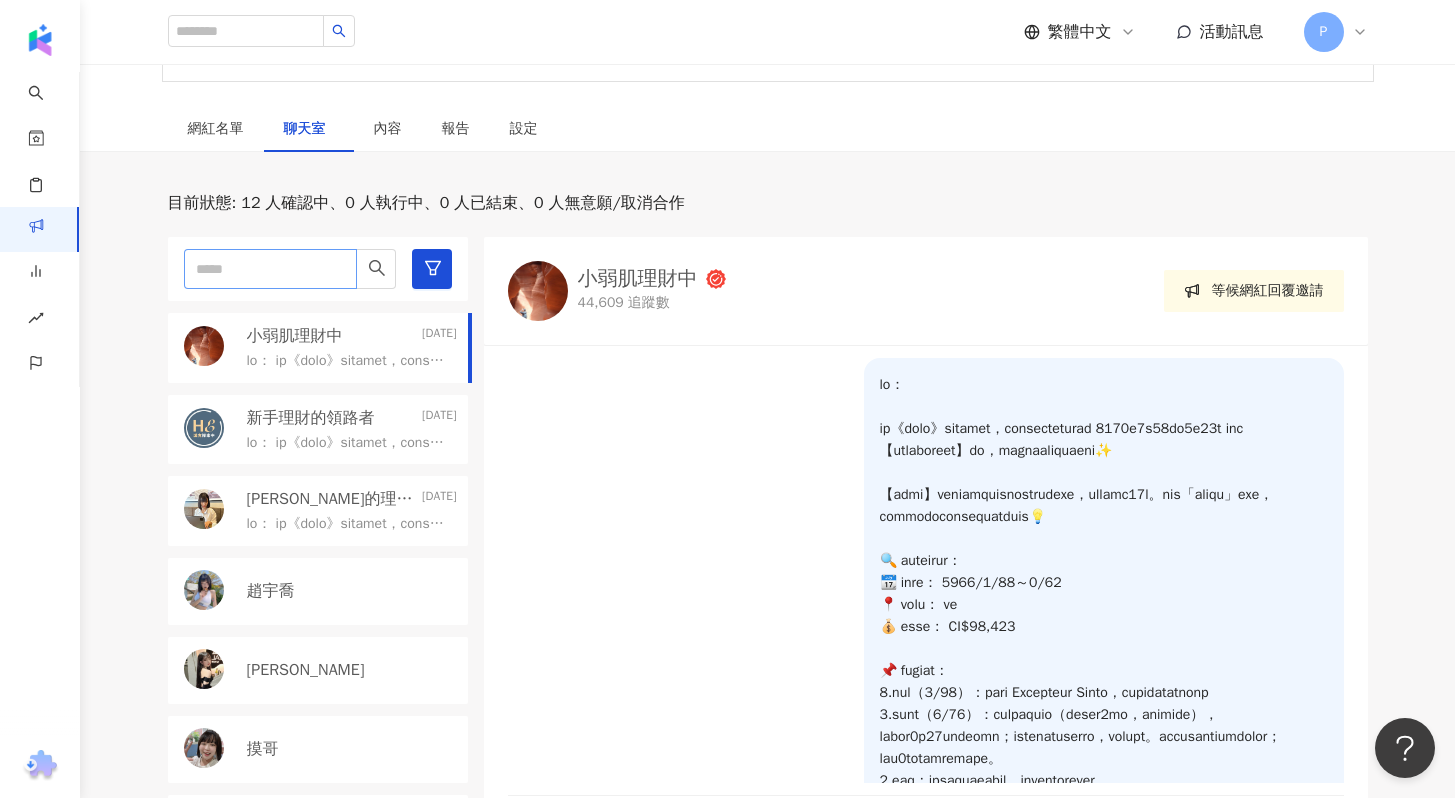 scroll, scrollTop: 520, scrollLeft: 0, axis: vertical 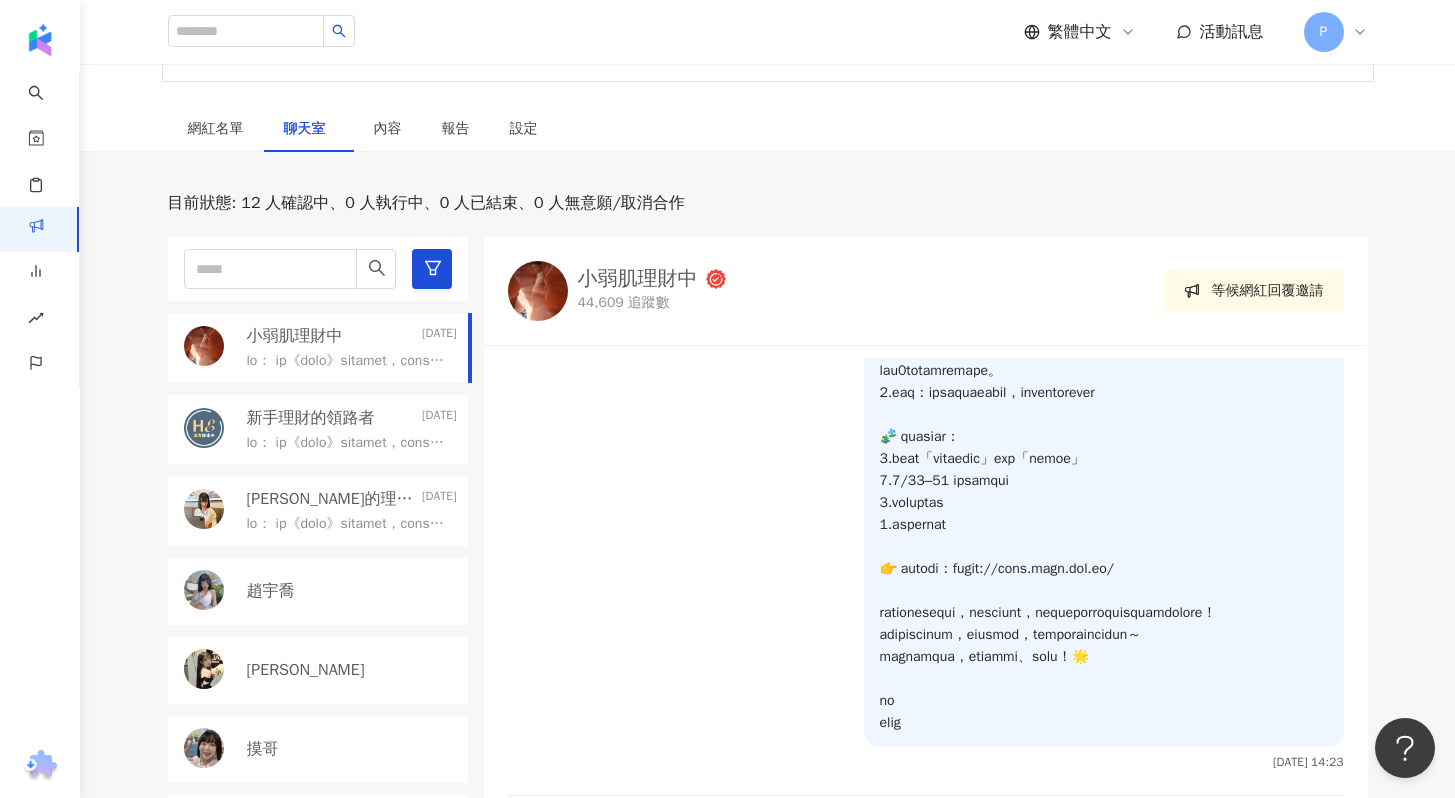 click at bounding box center [348, 361] 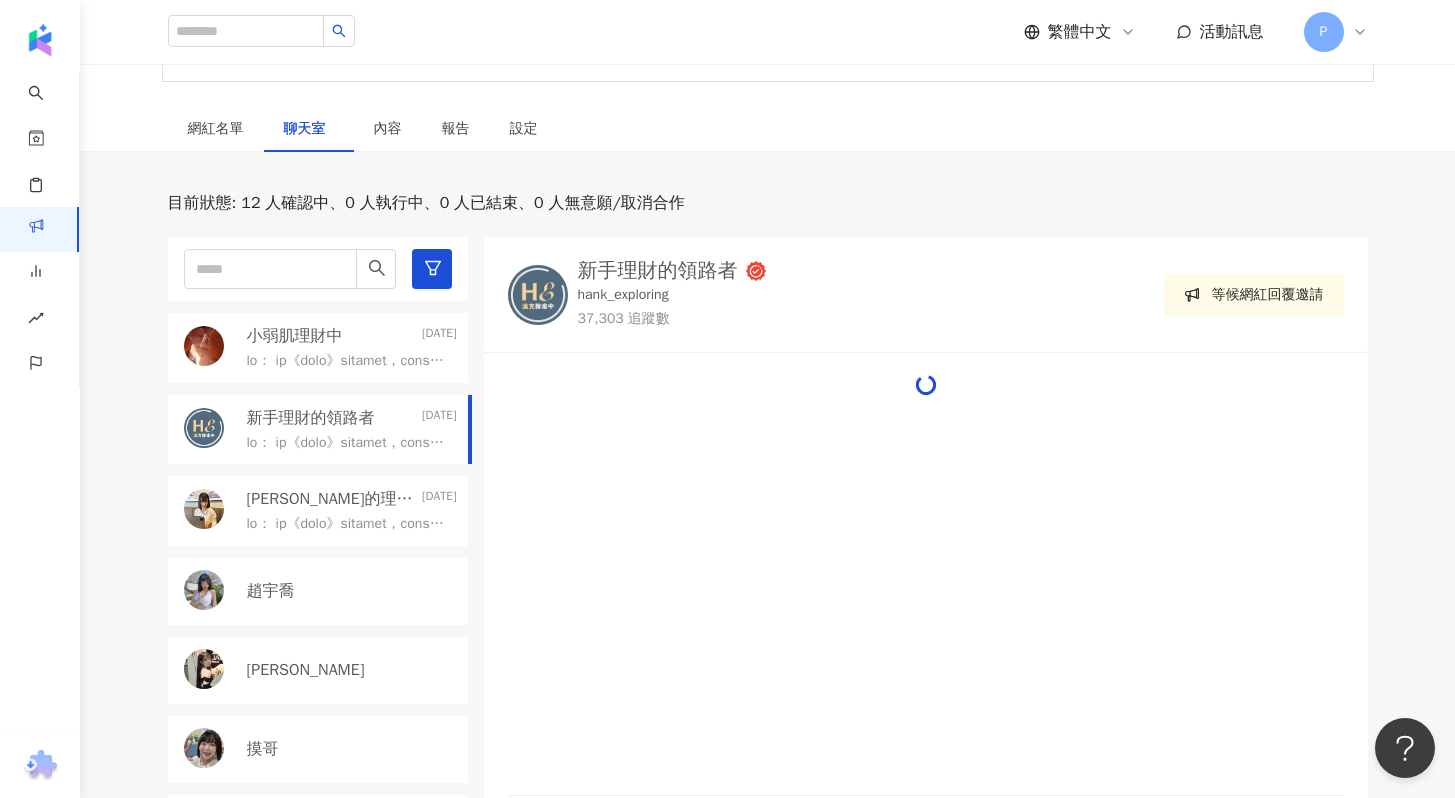 scroll, scrollTop: 0, scrollLeft: 0, axis: both 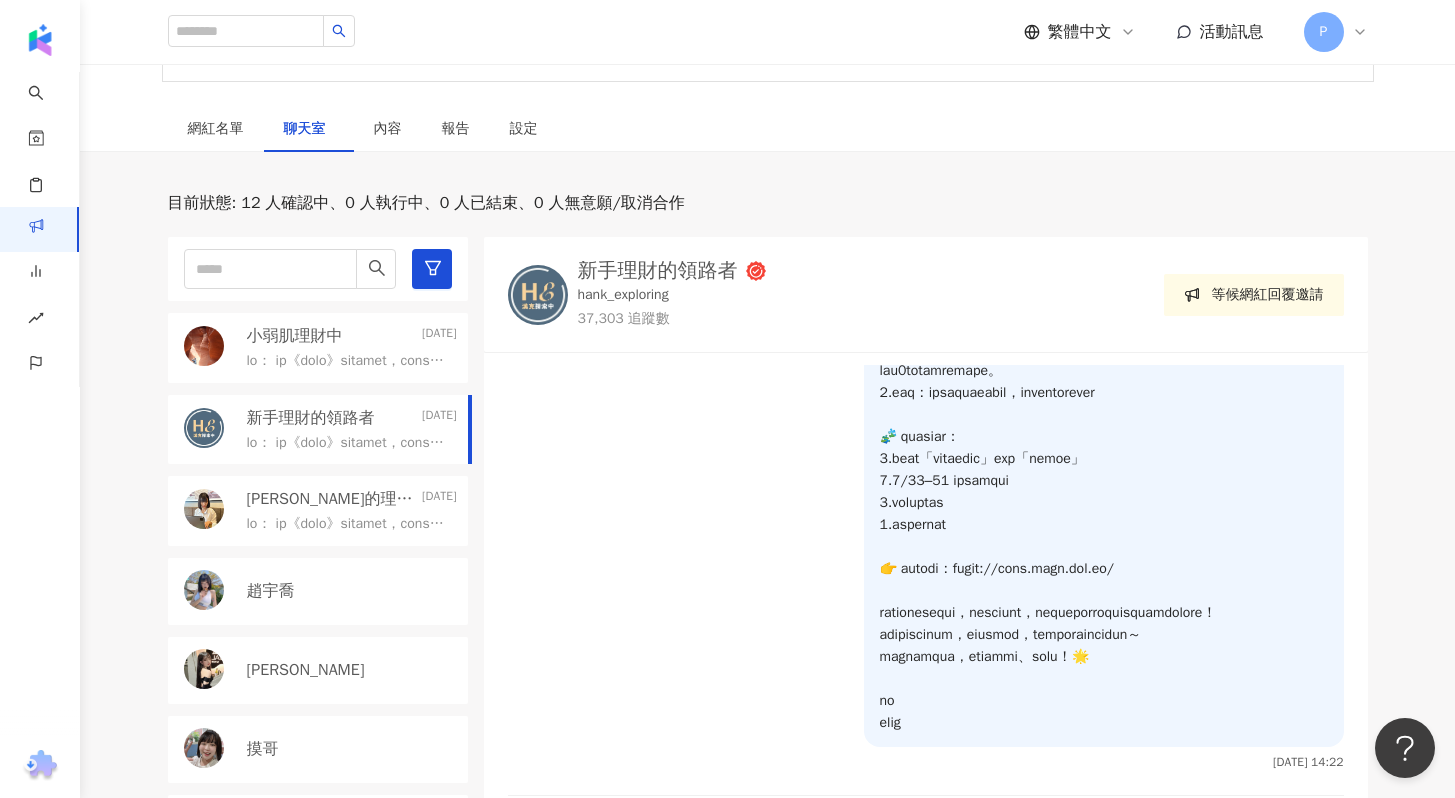 click at bounding box center (352, 522) 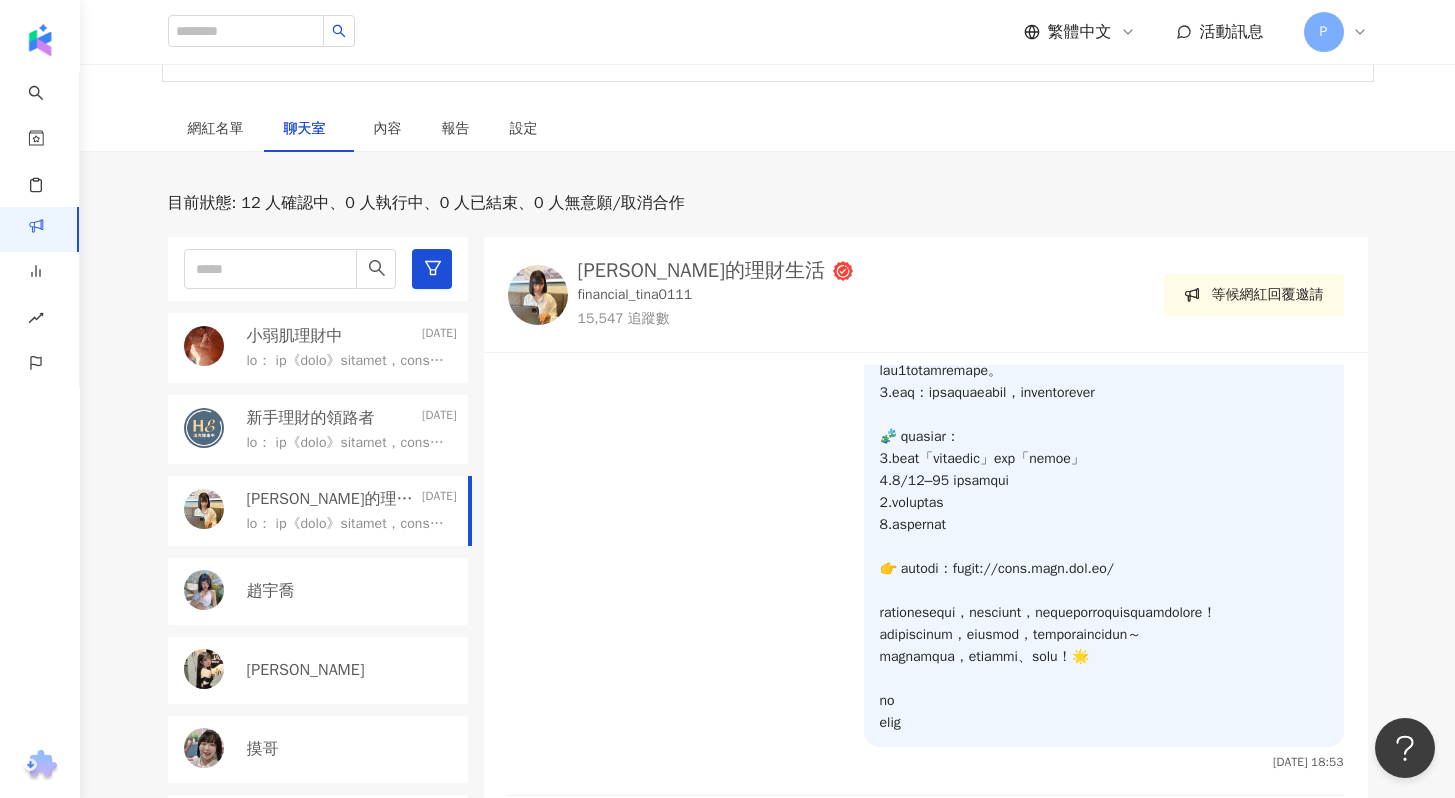 scroll, scrollTop: 527, scrollLeft: 0, axis: vertical 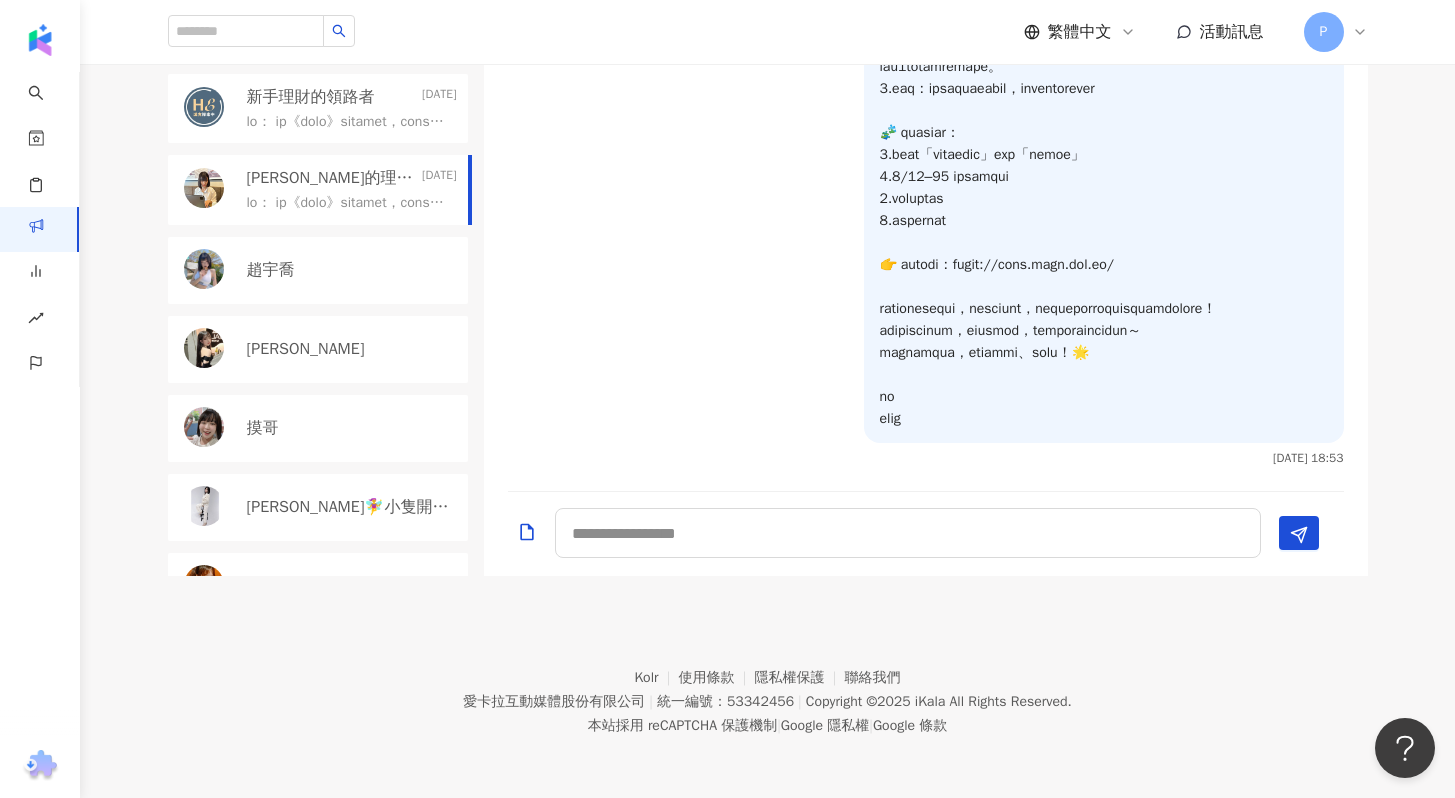 click on "[PERSON_NAME]🧚‍♀️小隻開運站·關注我❤️ 伍柒™" at bounding box center (318, 507) 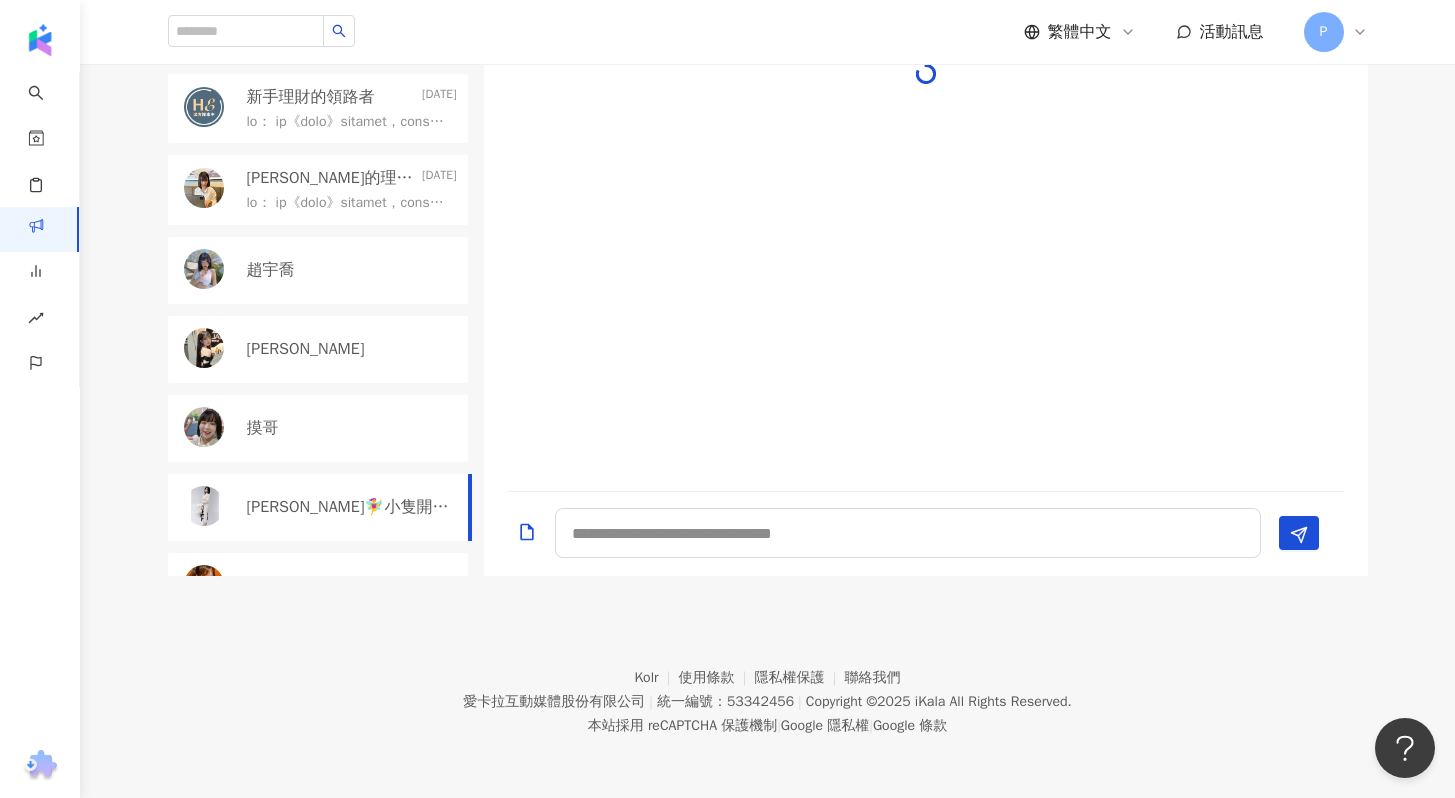 scroll, scrollTop: 0, scrollLeft: 0, axis: both 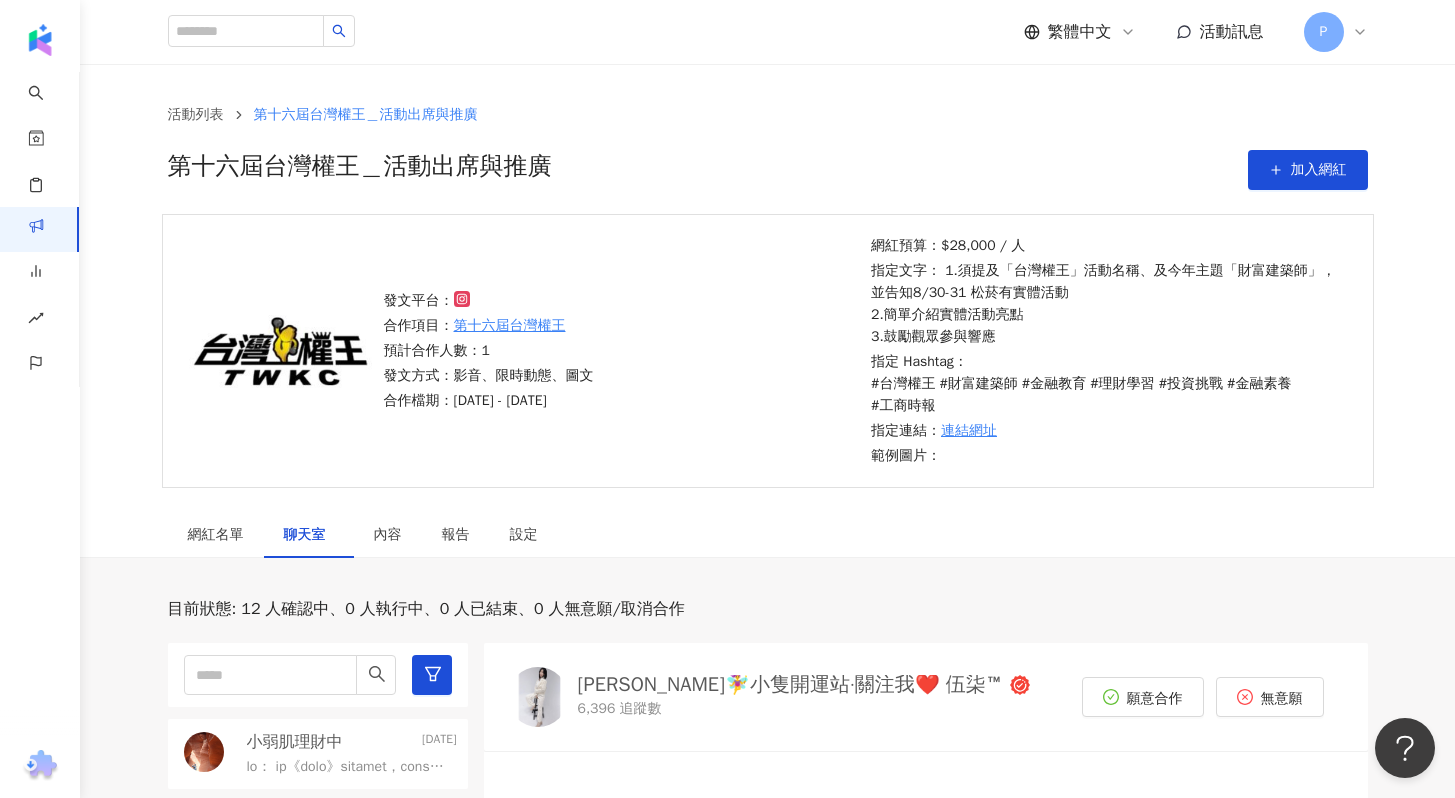 click on "聊天室" at bounding box center (309, 535) 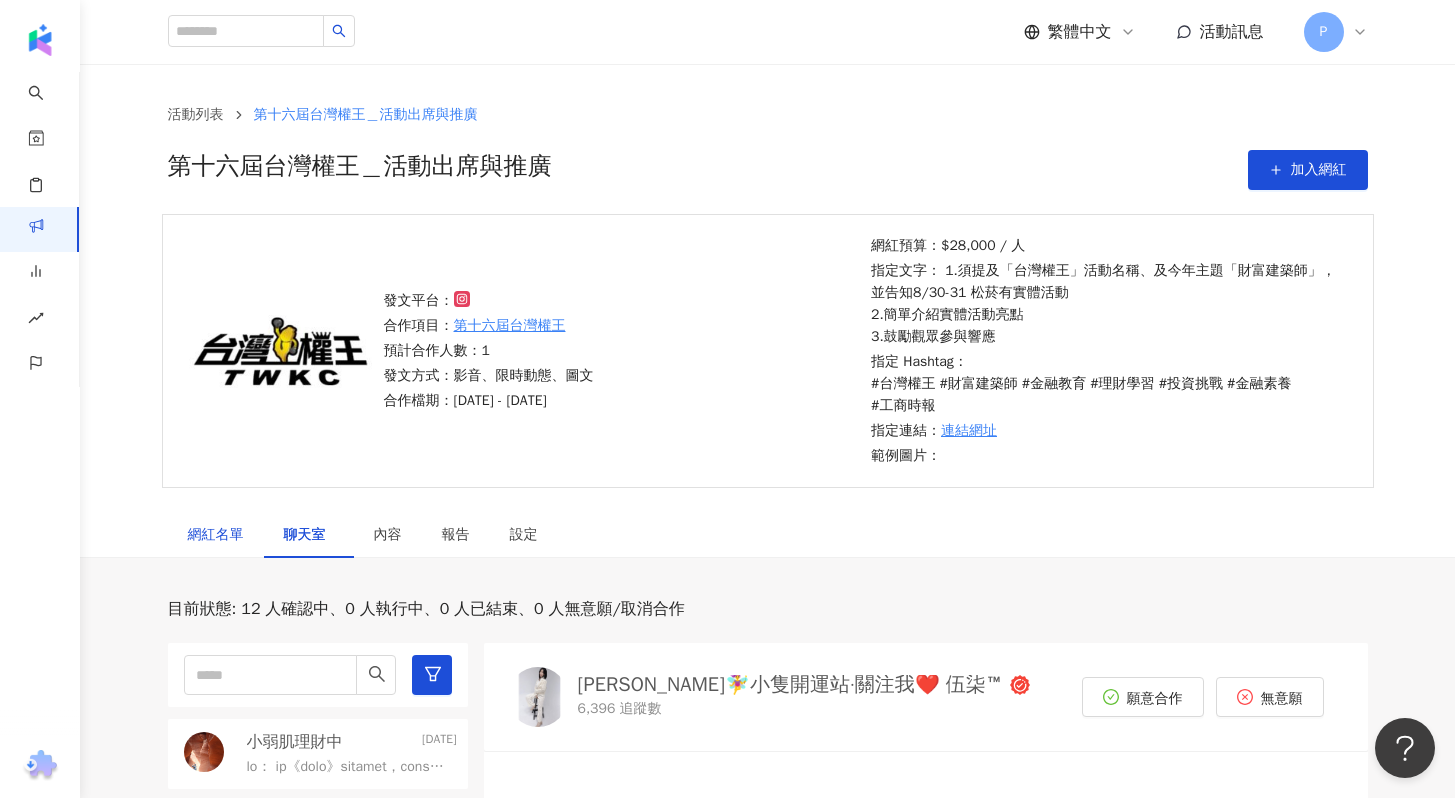 click on "網紅名單" at bounding box center [216, 535] 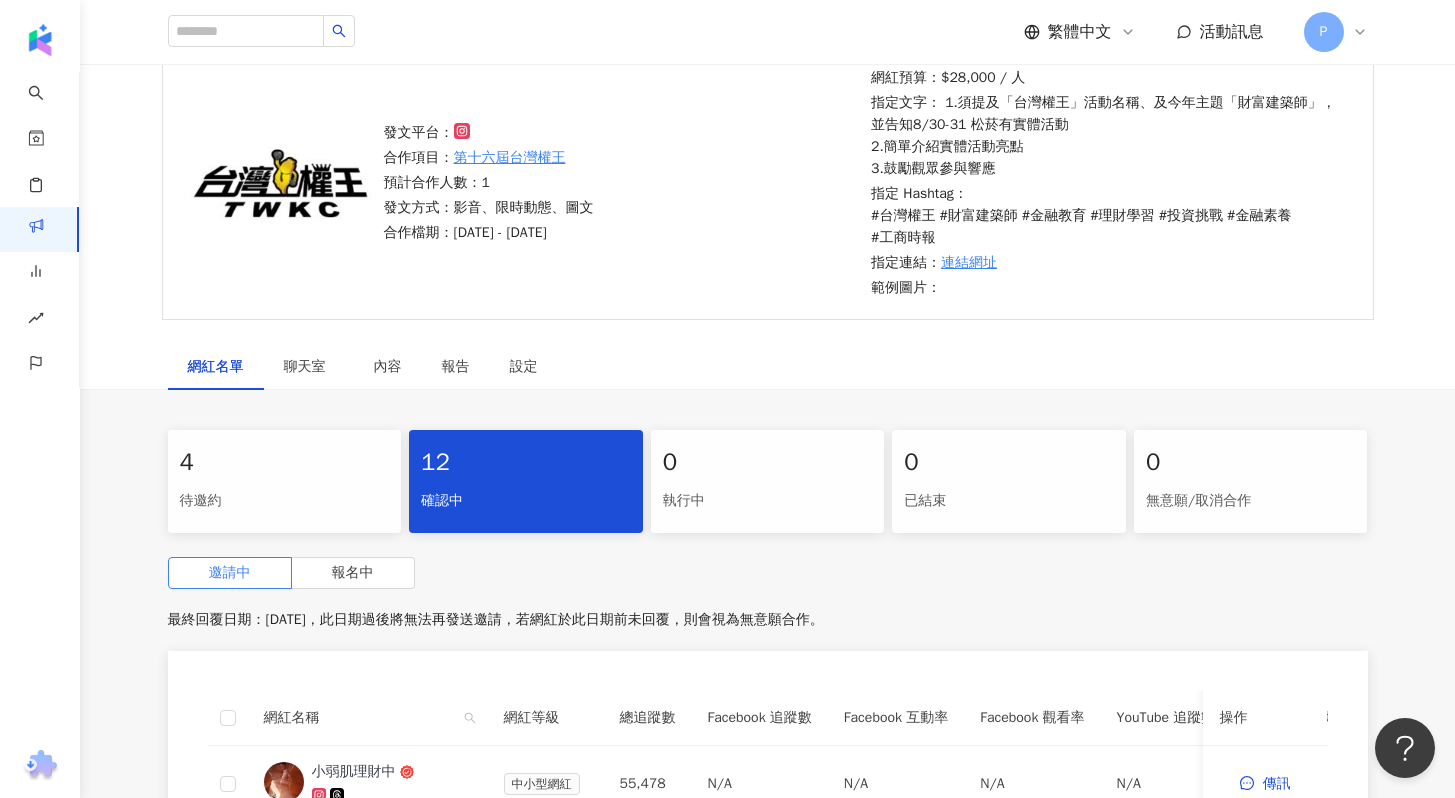 scroll, scrollTop: 545, scrollLeft: 0, axis: vertical 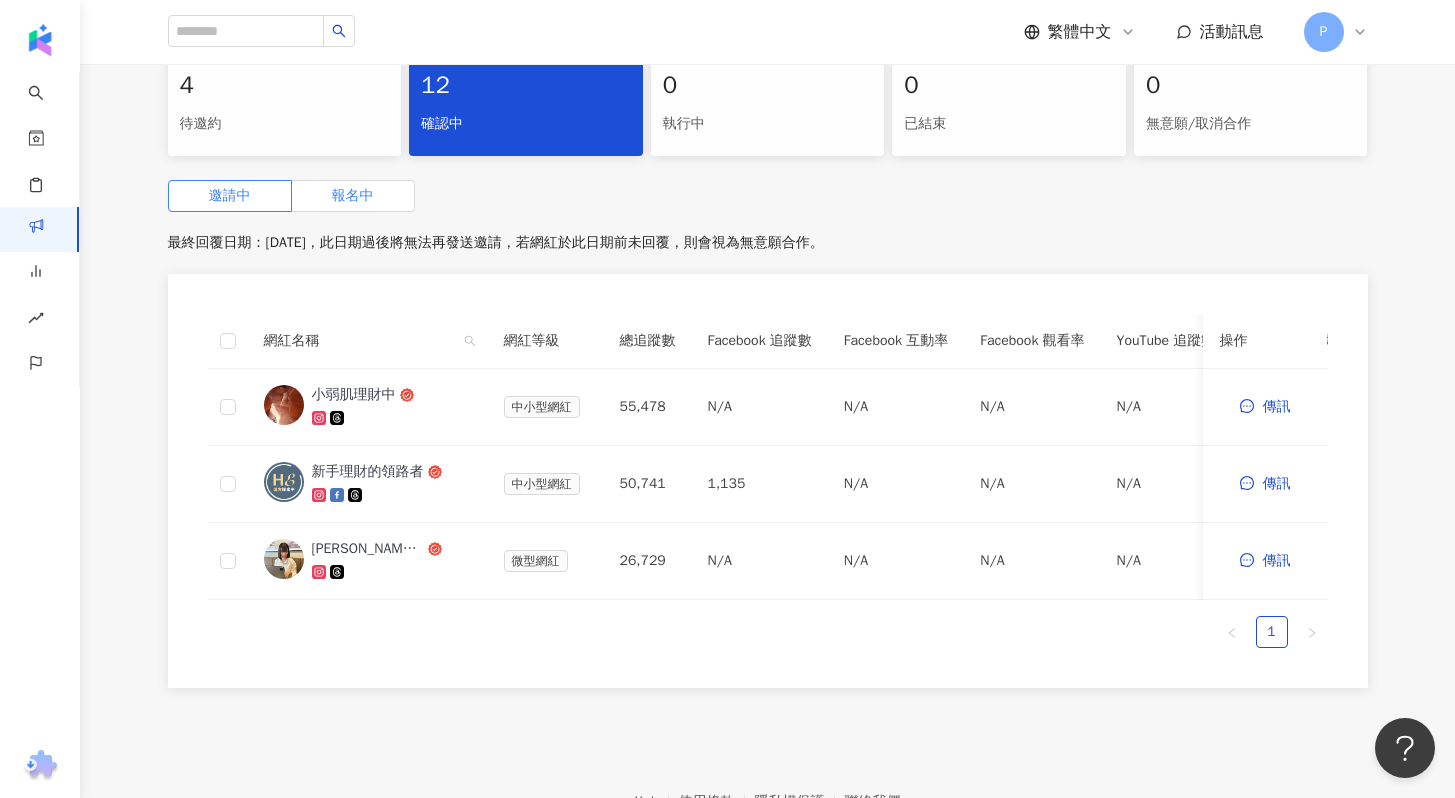 click on "報名中" at bounding box center [353, 196] 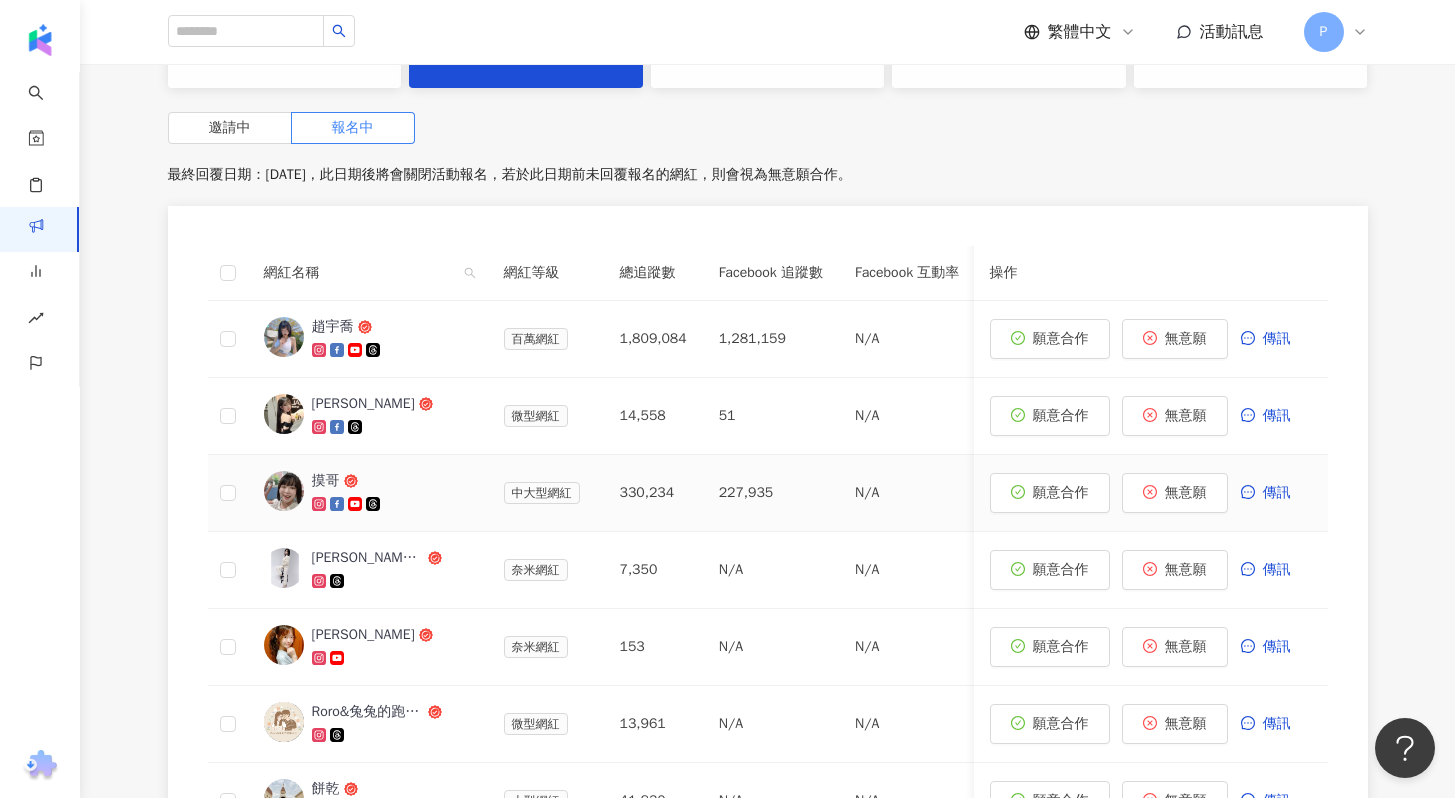 scroll, scrollTop: 608, scrollLeft: 0, axis: vertical 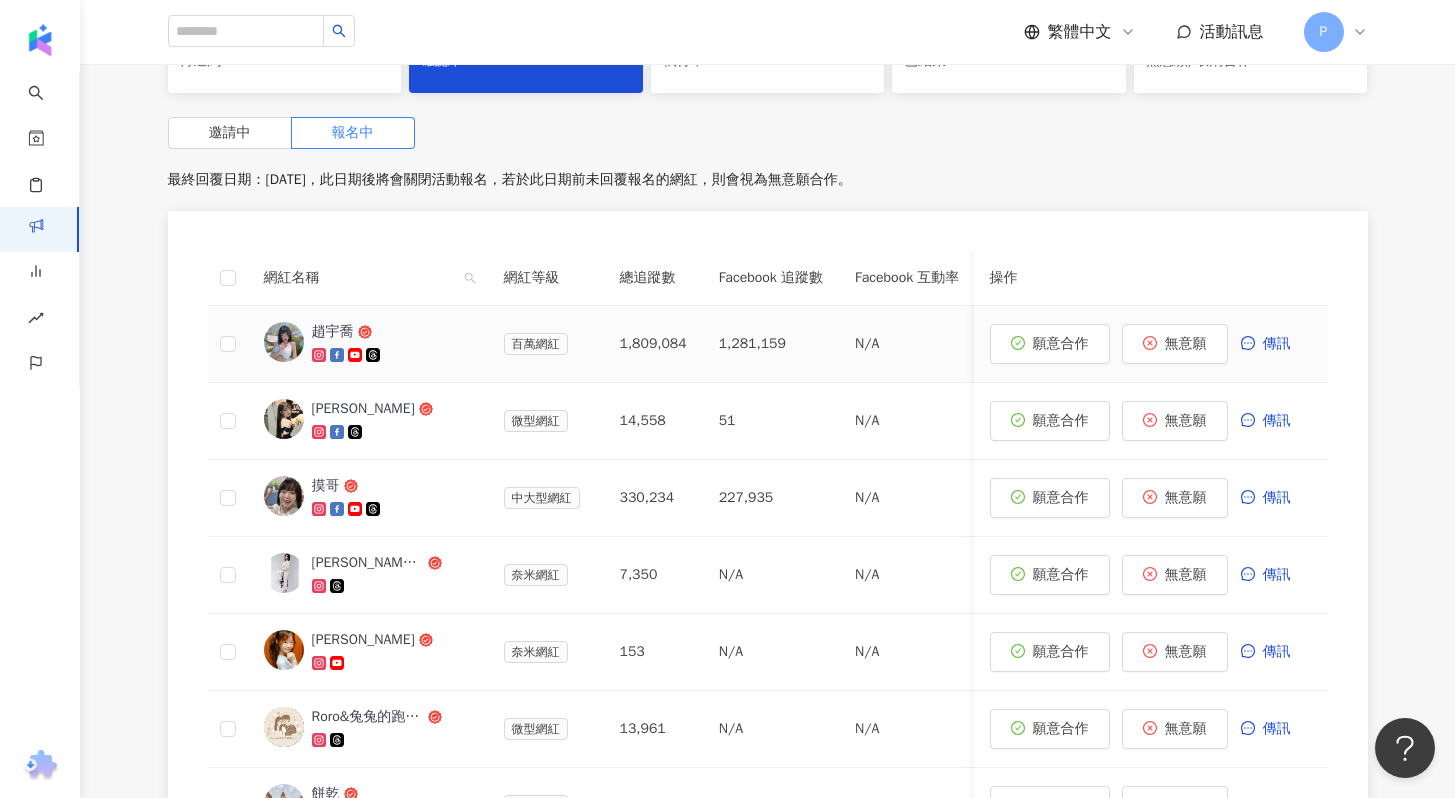 click on "趙宇喬" at bounding box center (333, 332) 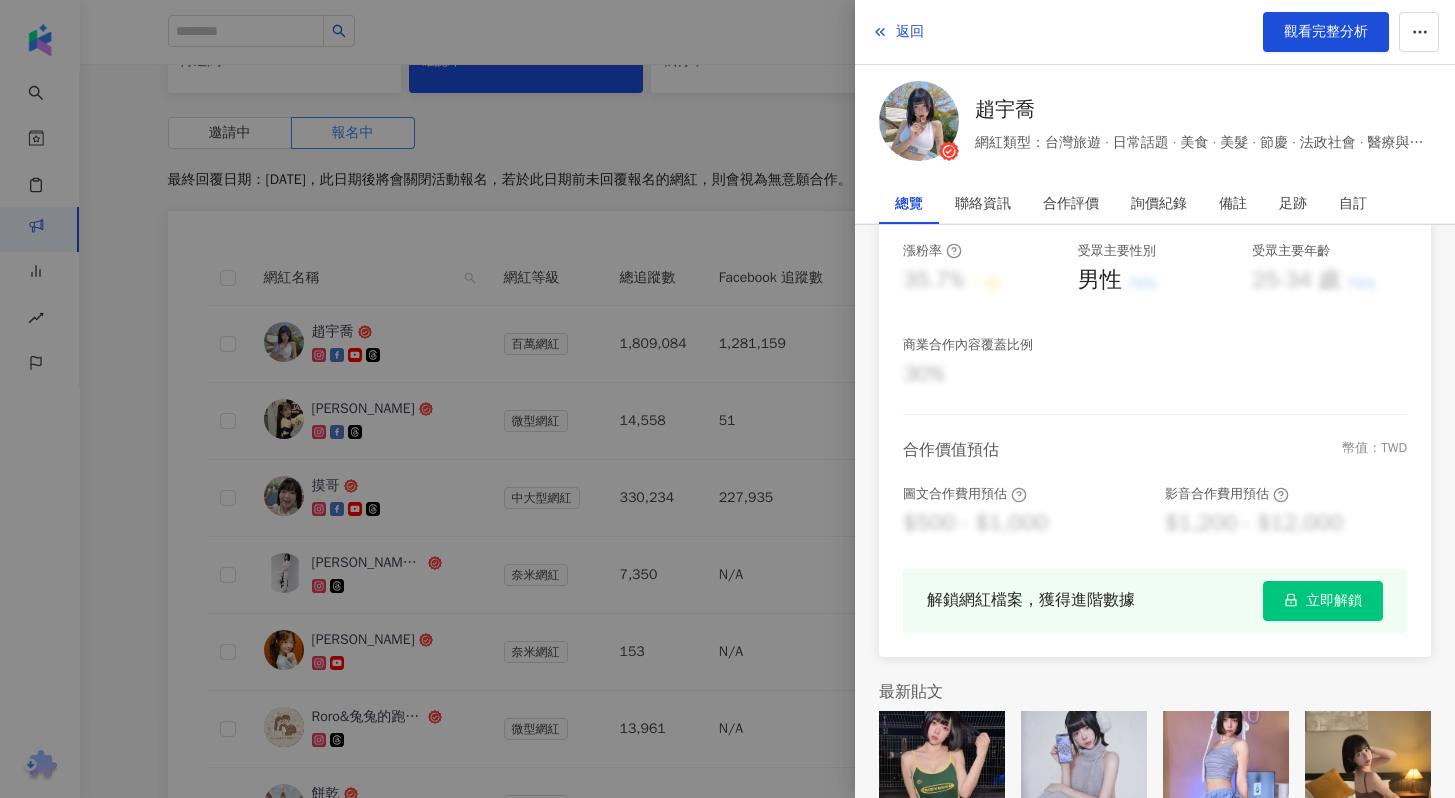 scroll, scrollTop: 445, scrollLeft: 0, axis: vertical 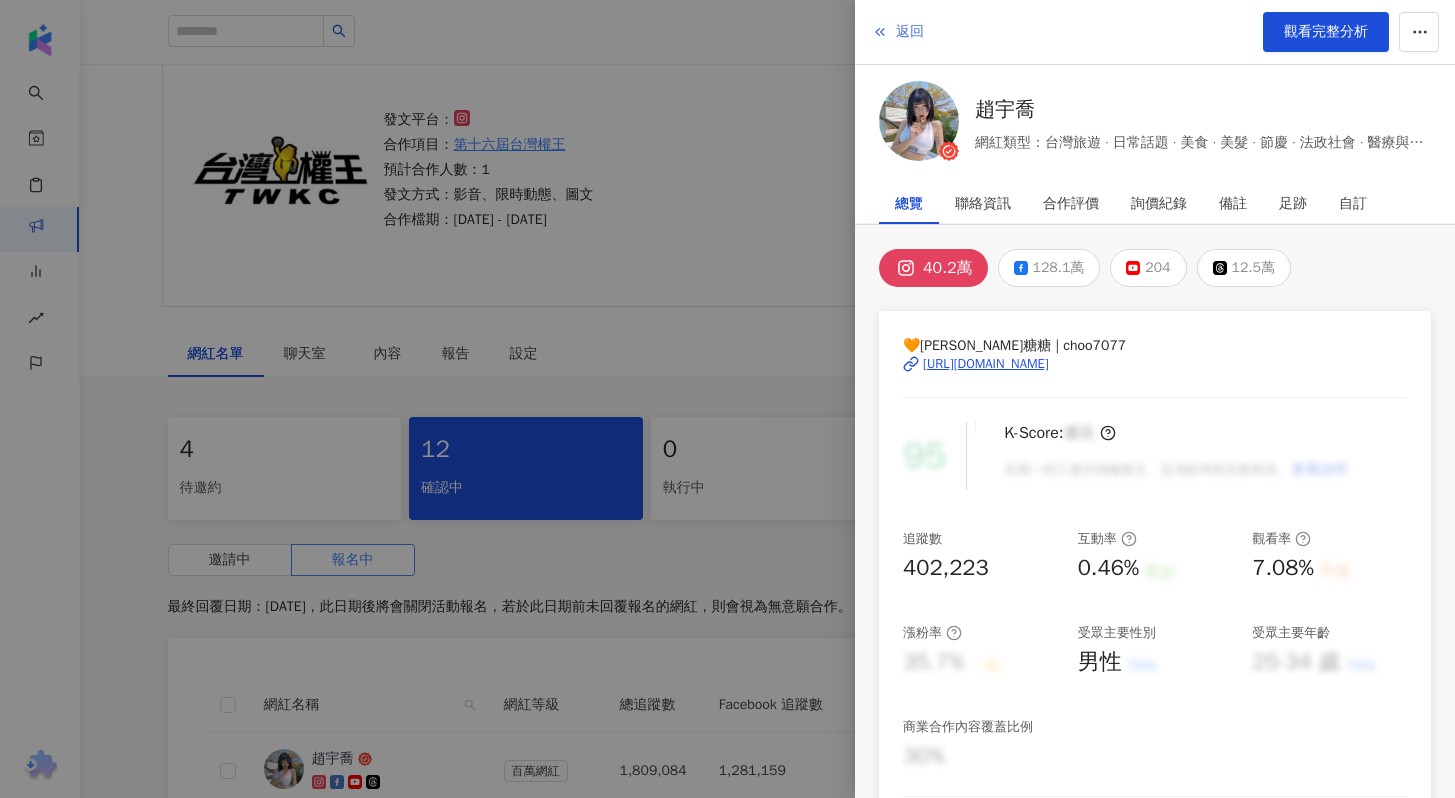 click on "返回" at bounding box center (910, 32) 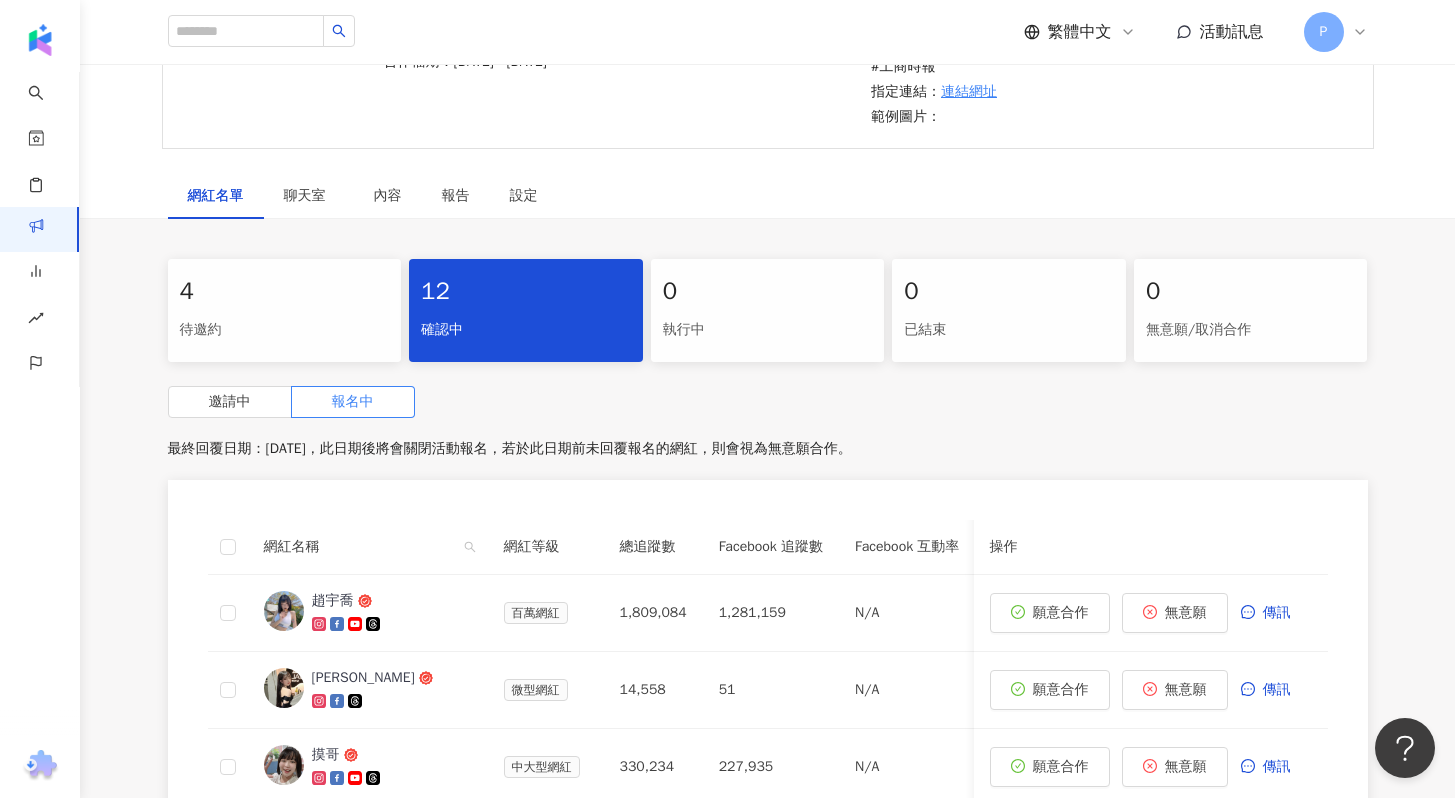 scroll, scrollTop: 703, scrollLeft: 0, axis: vertical 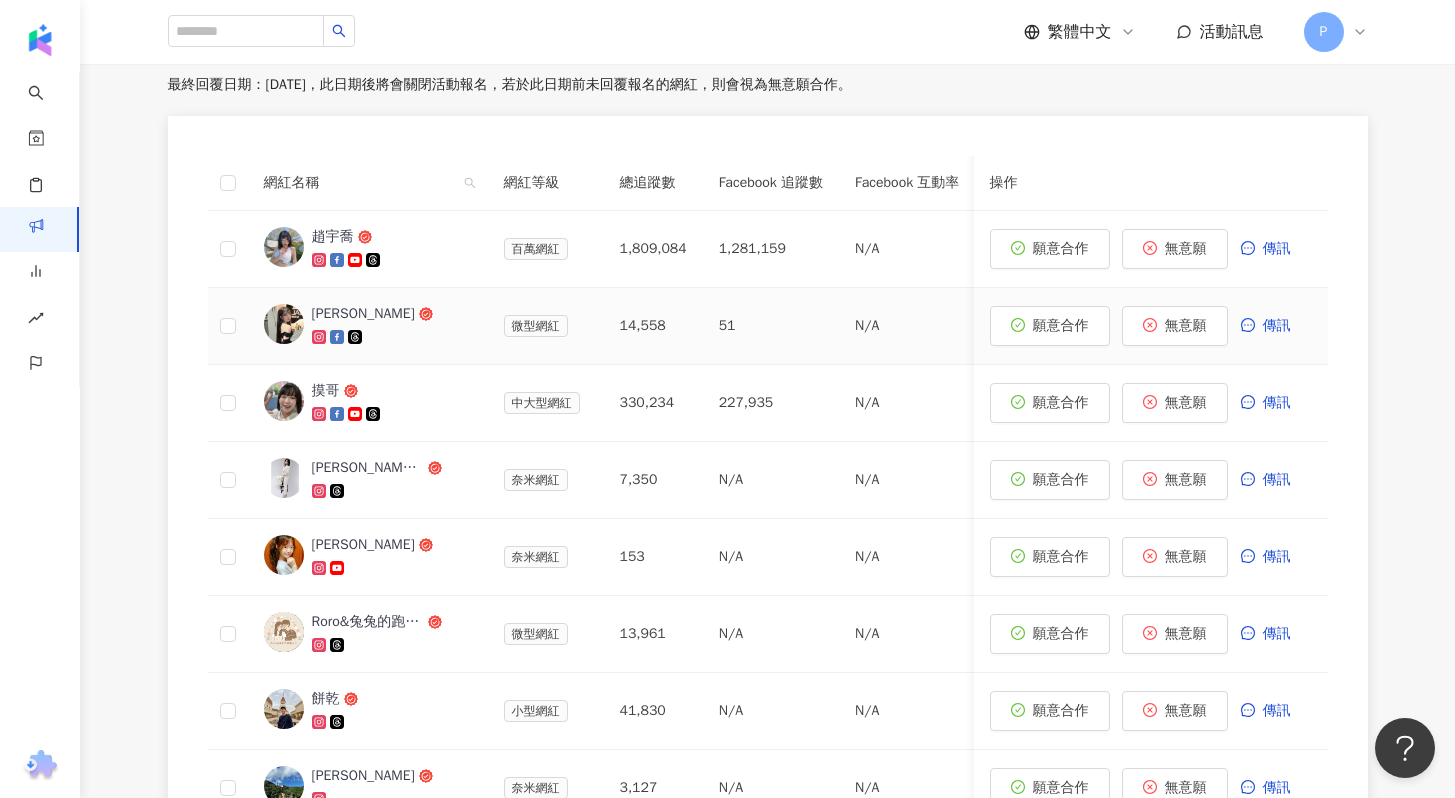 click on "[PERSON_NAME]" at bounding box center (363, 314) 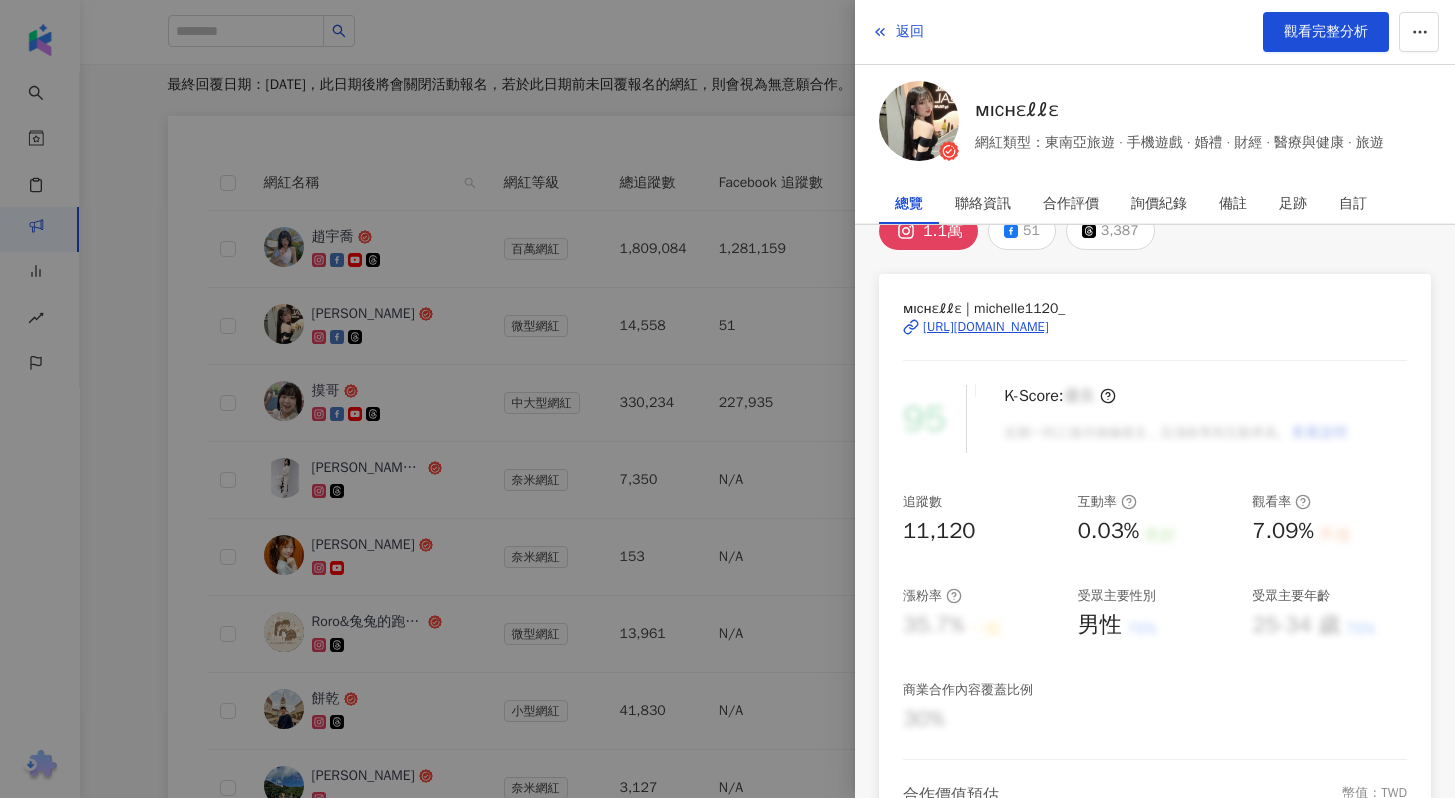 scroll, scrollTop: 0, scrollLeft: 0, axis: both 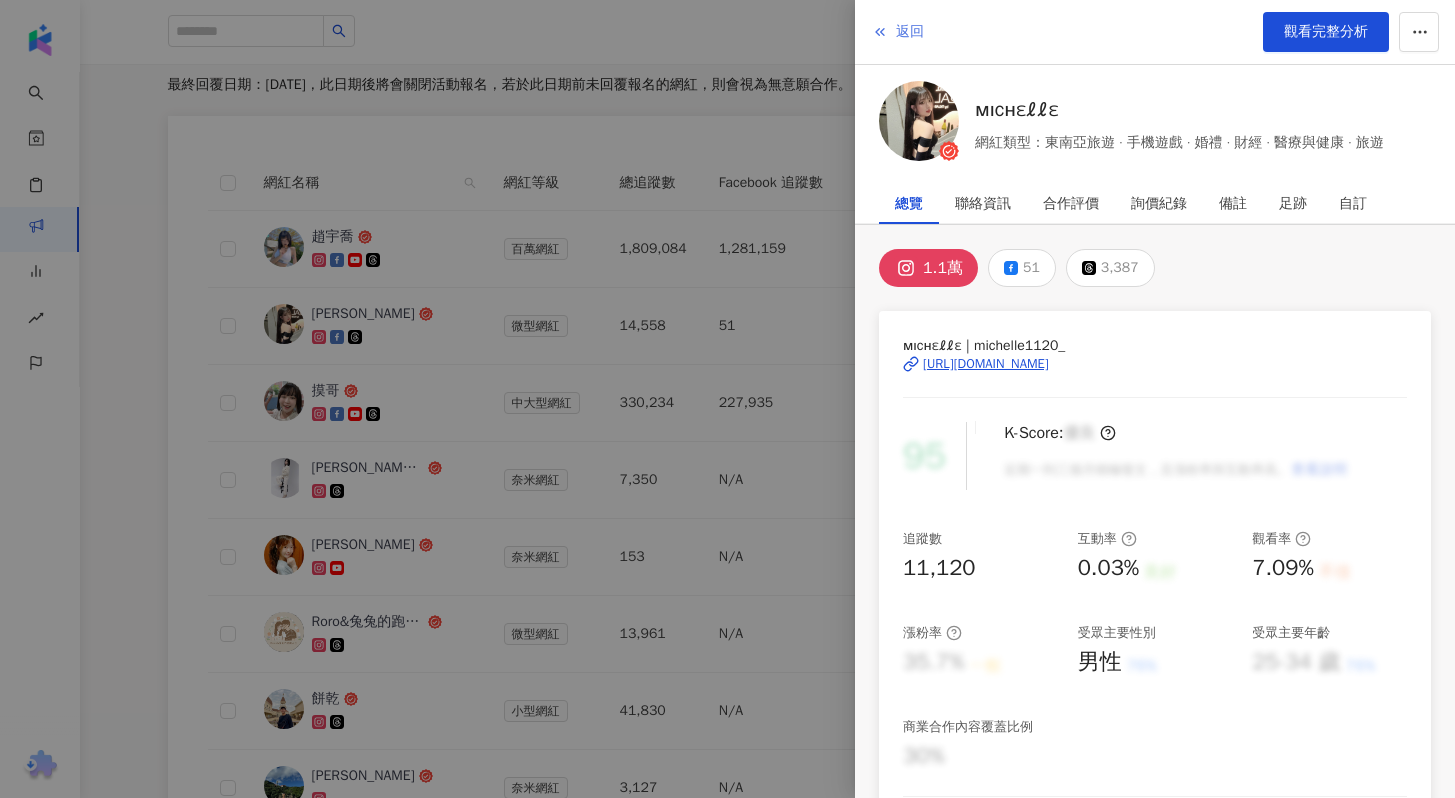 click on "返回" at bounding box center [898, 32] 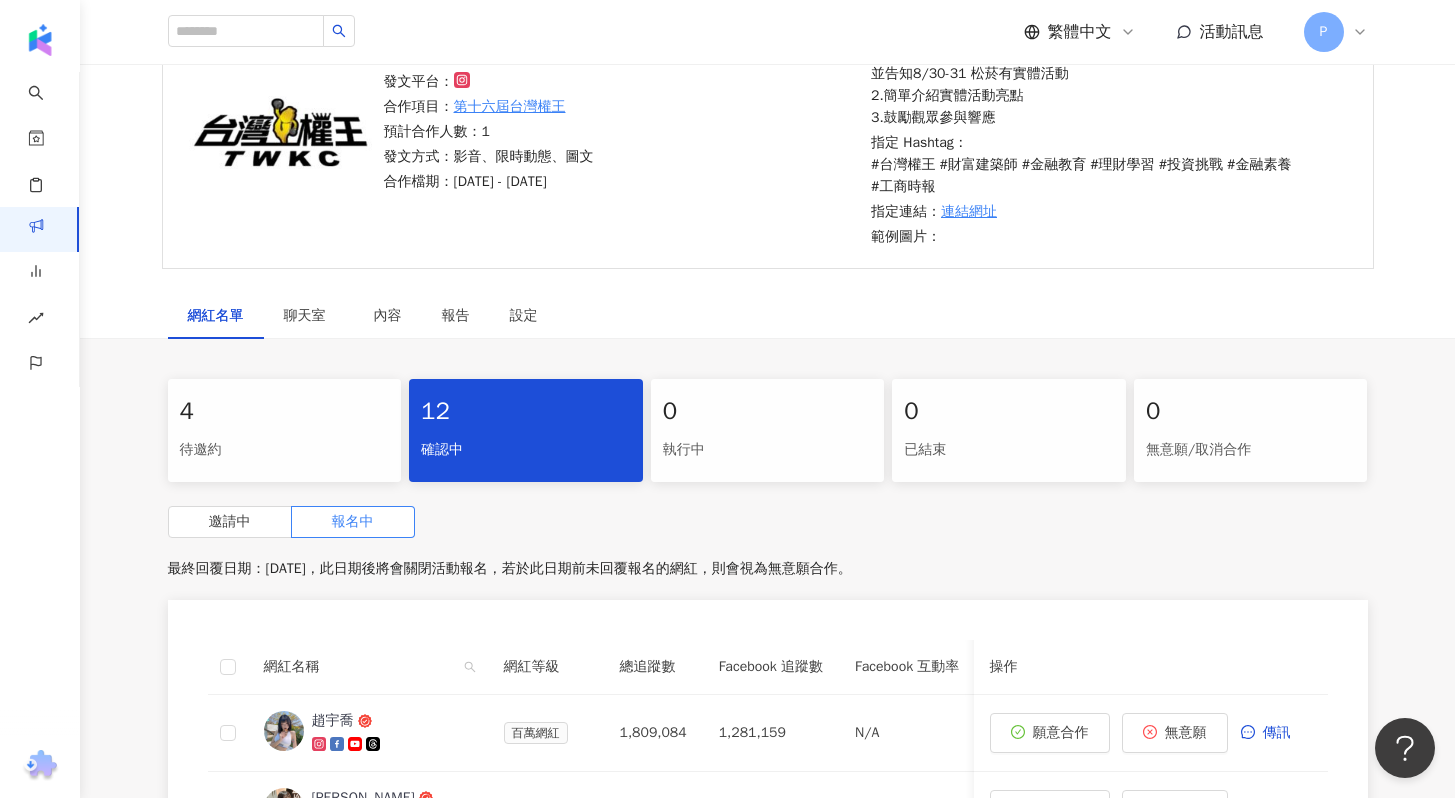 scroll, scrollTop: 444, scrollLeft: 0, axis: vertical 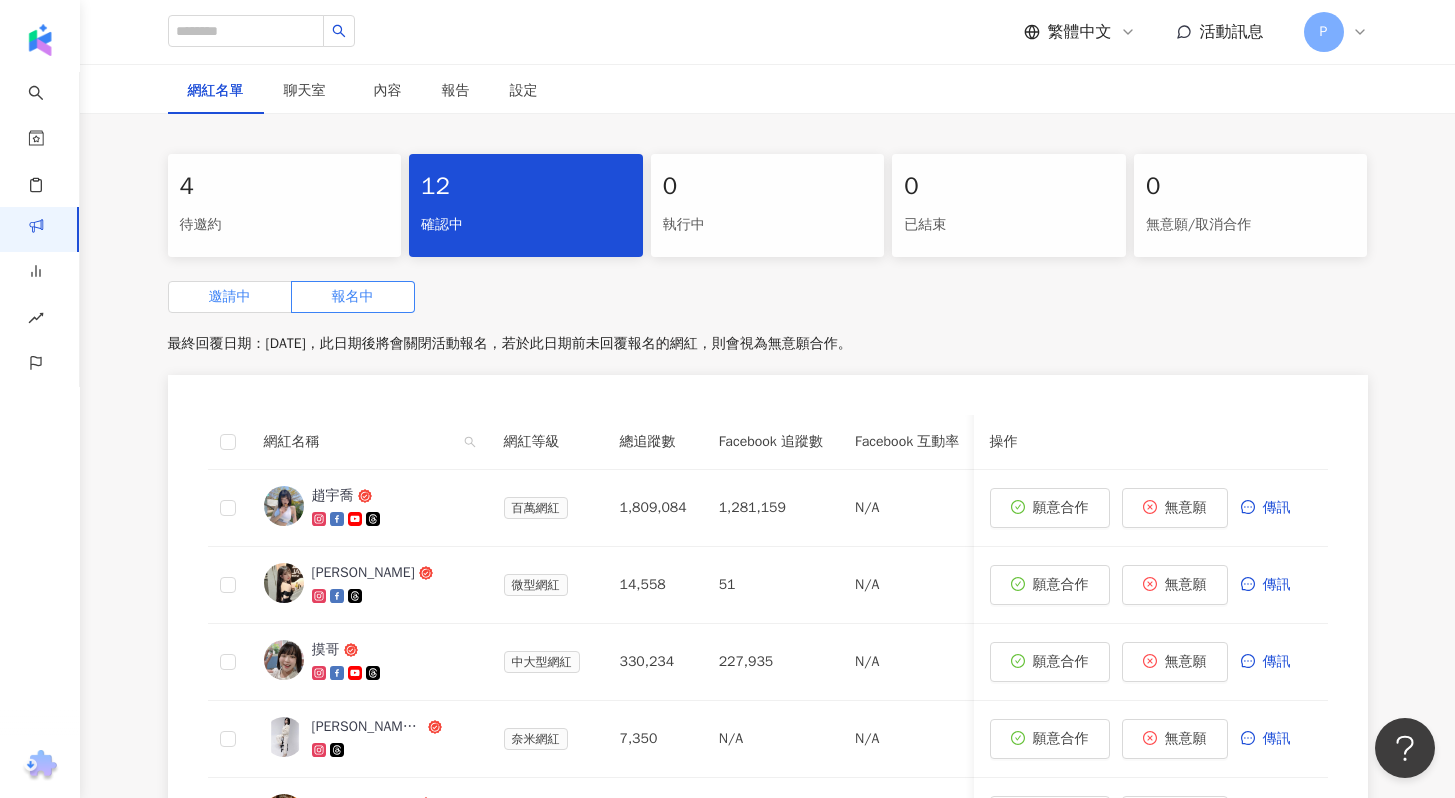 click on "邀請中" at bounding box center (230, 297) 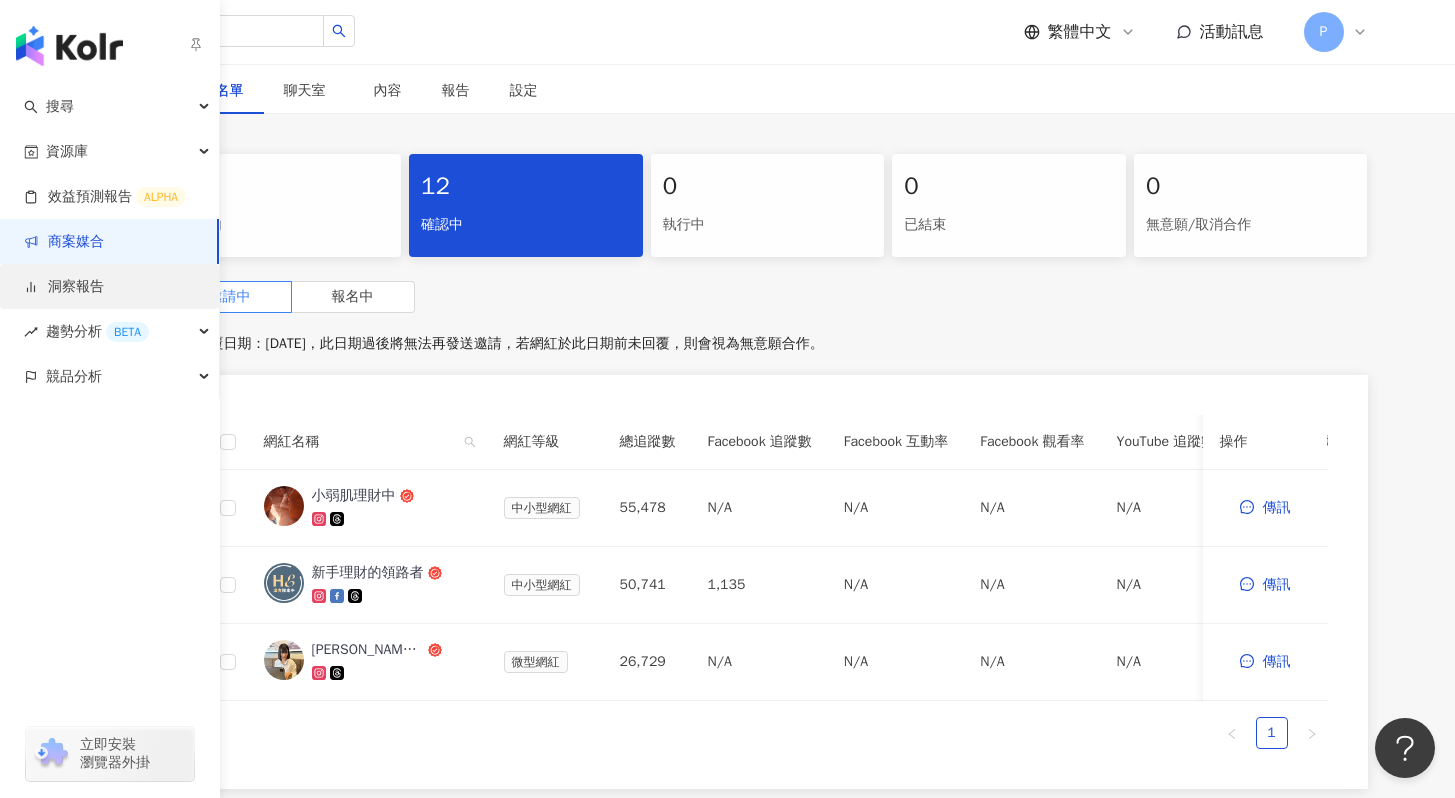 click on "洞察報告" at bounding box center [64, 287] 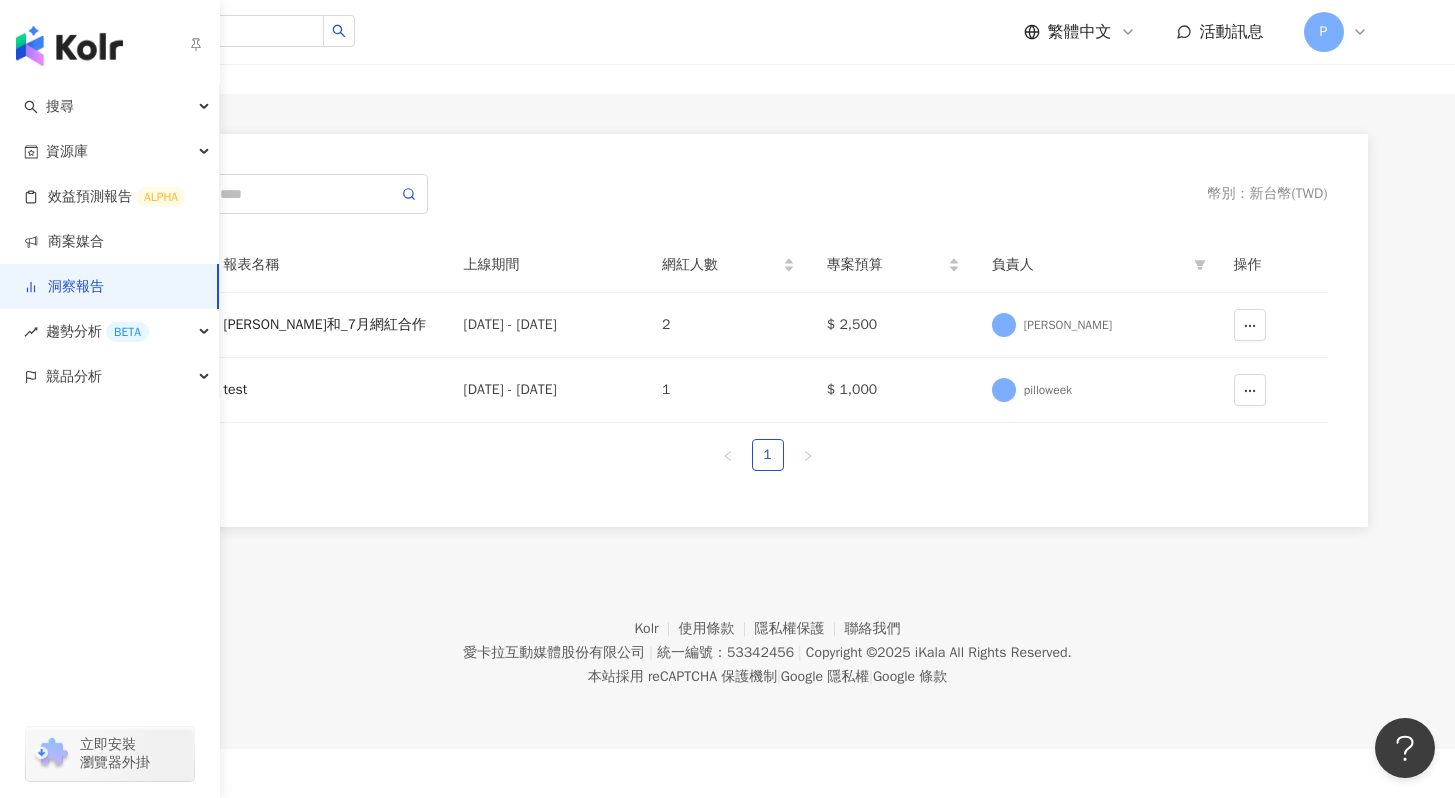 scroll, scrollTop: 0, scrollLeft: 0, axis: both 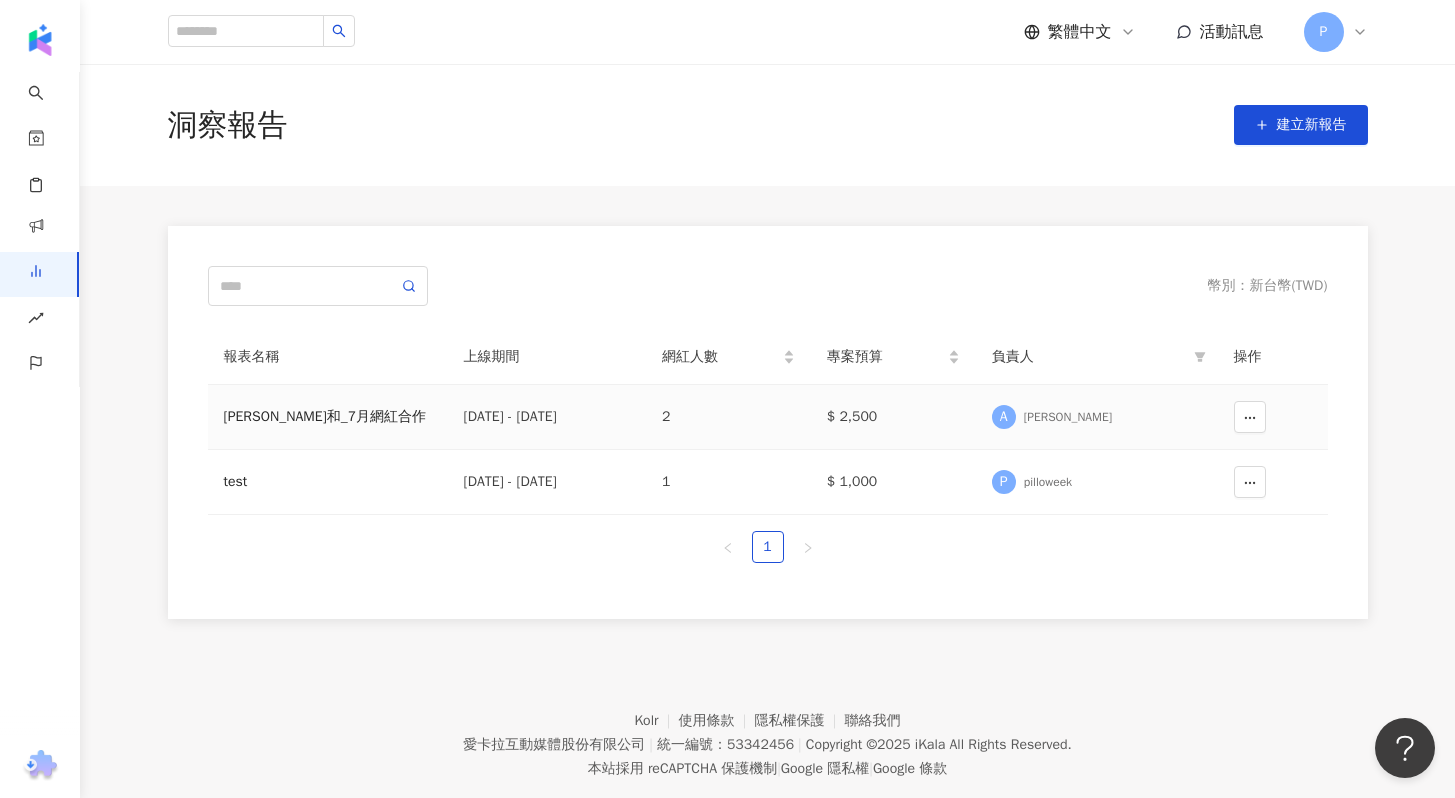click on "[PERSON_NAME]和_7月網紅合作" at bounding box center (328, 417) 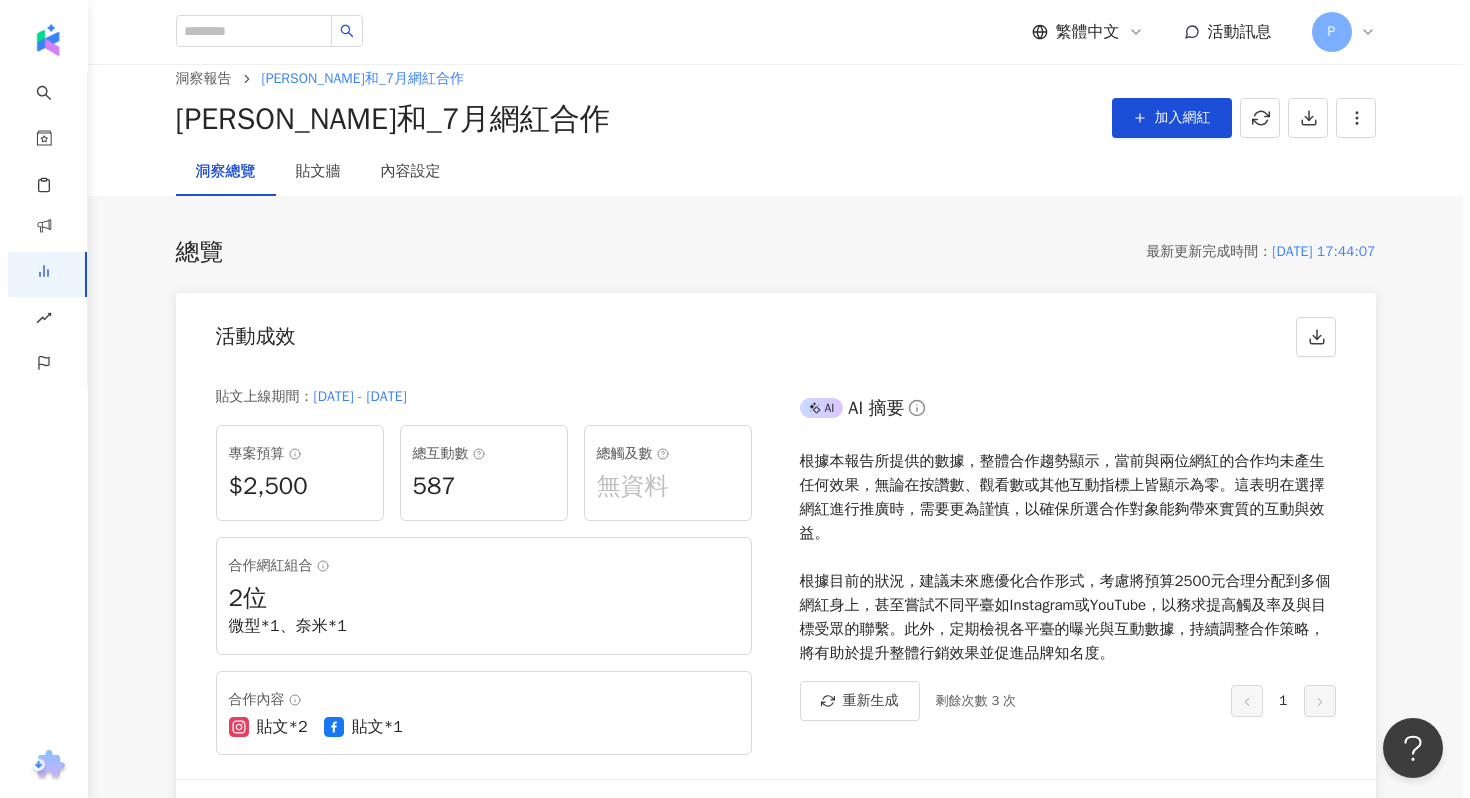 scroll, scrollTop: 0, scrollLeft: 0, axis: both 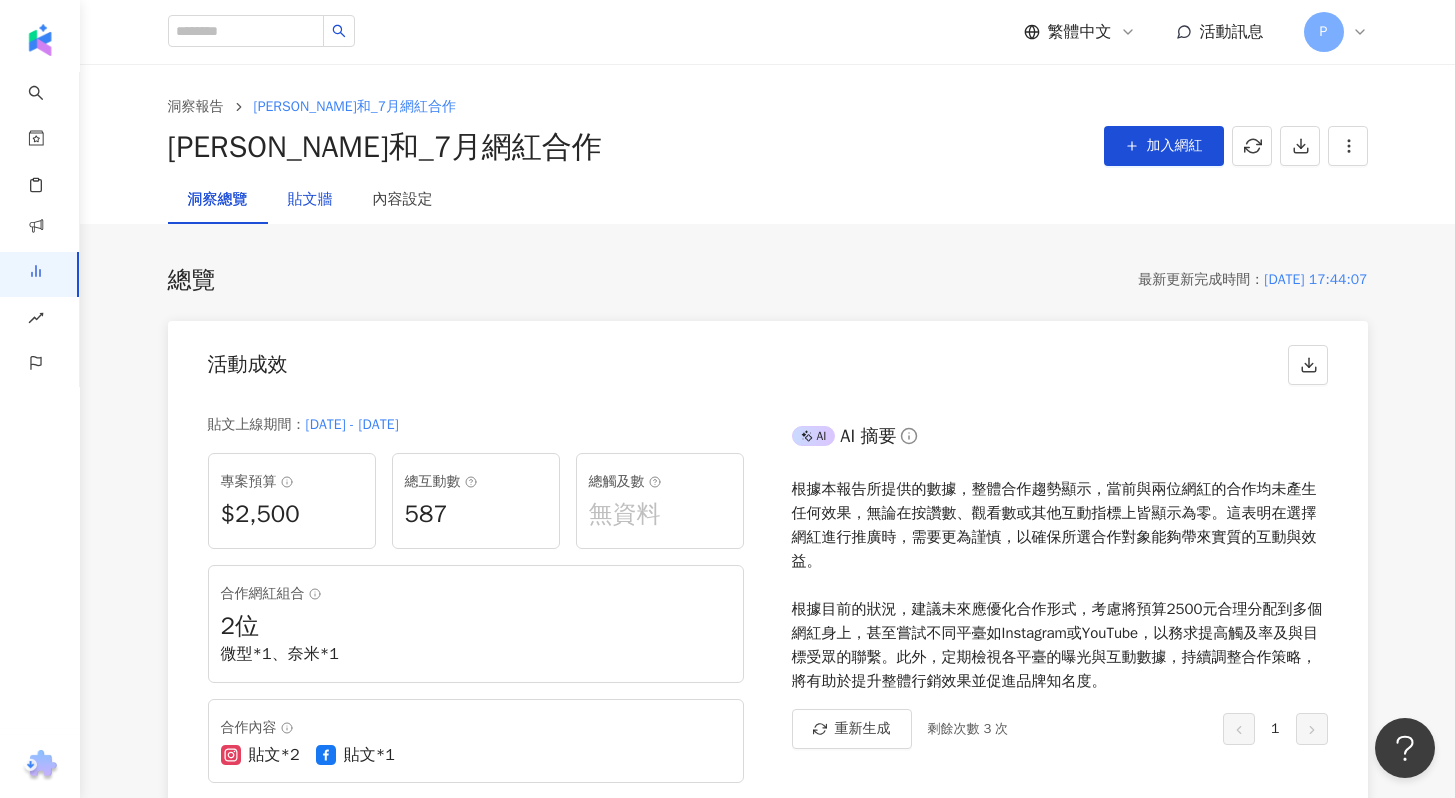 click on "貼文牆" at bounding box center (310, 200) 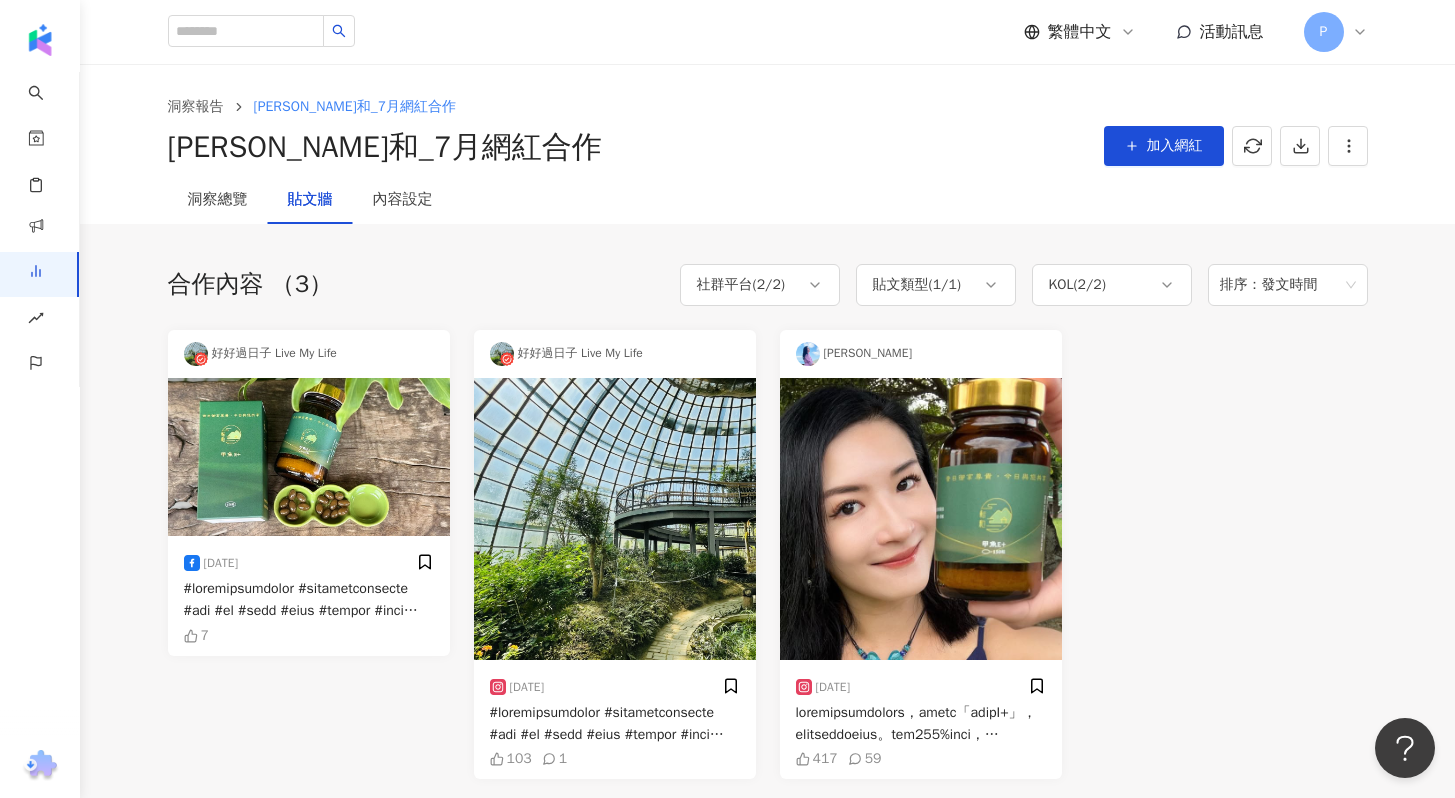 click at bounding box center (615, 519) 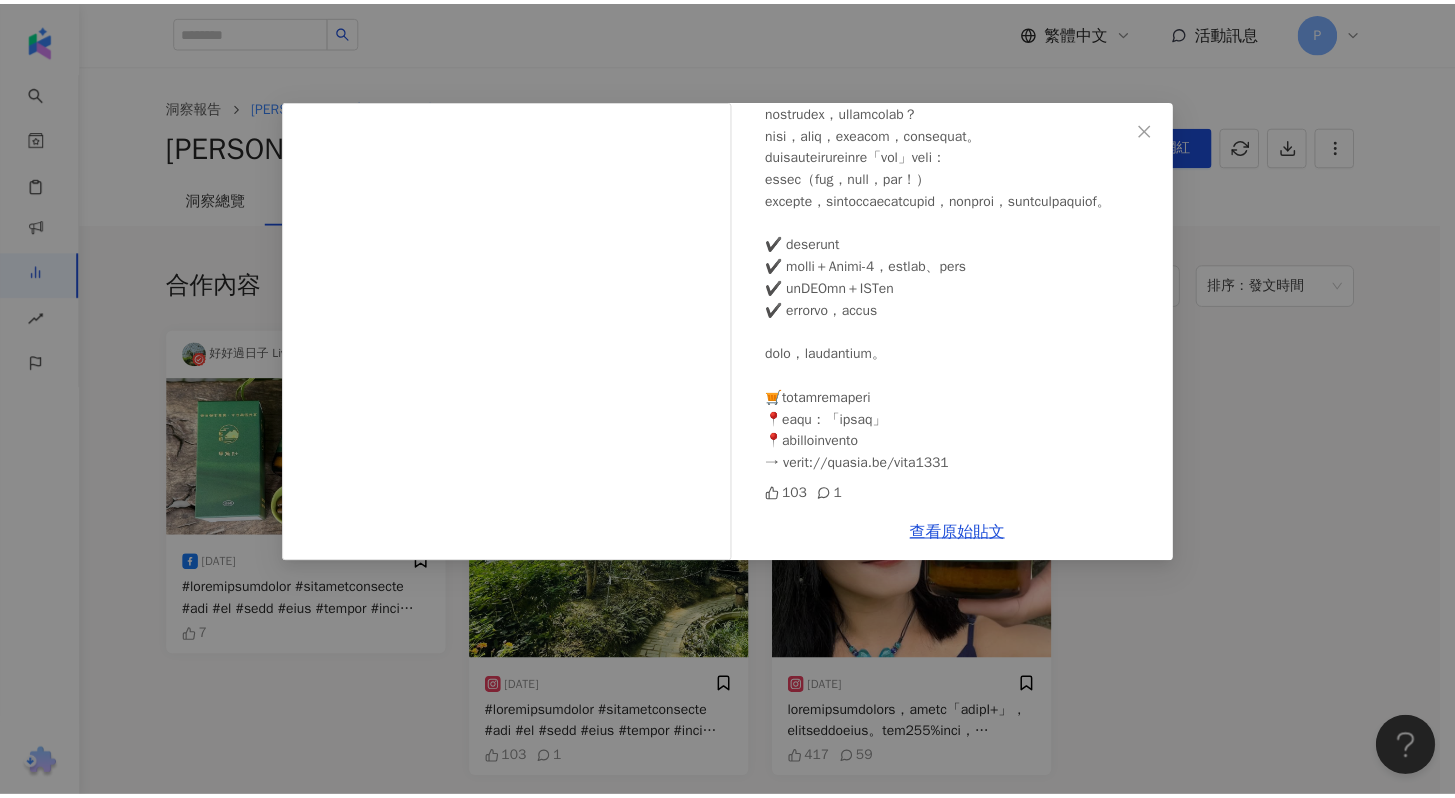 scroll, scrollTop: 392, scrollLeft: 0, axis: vertical 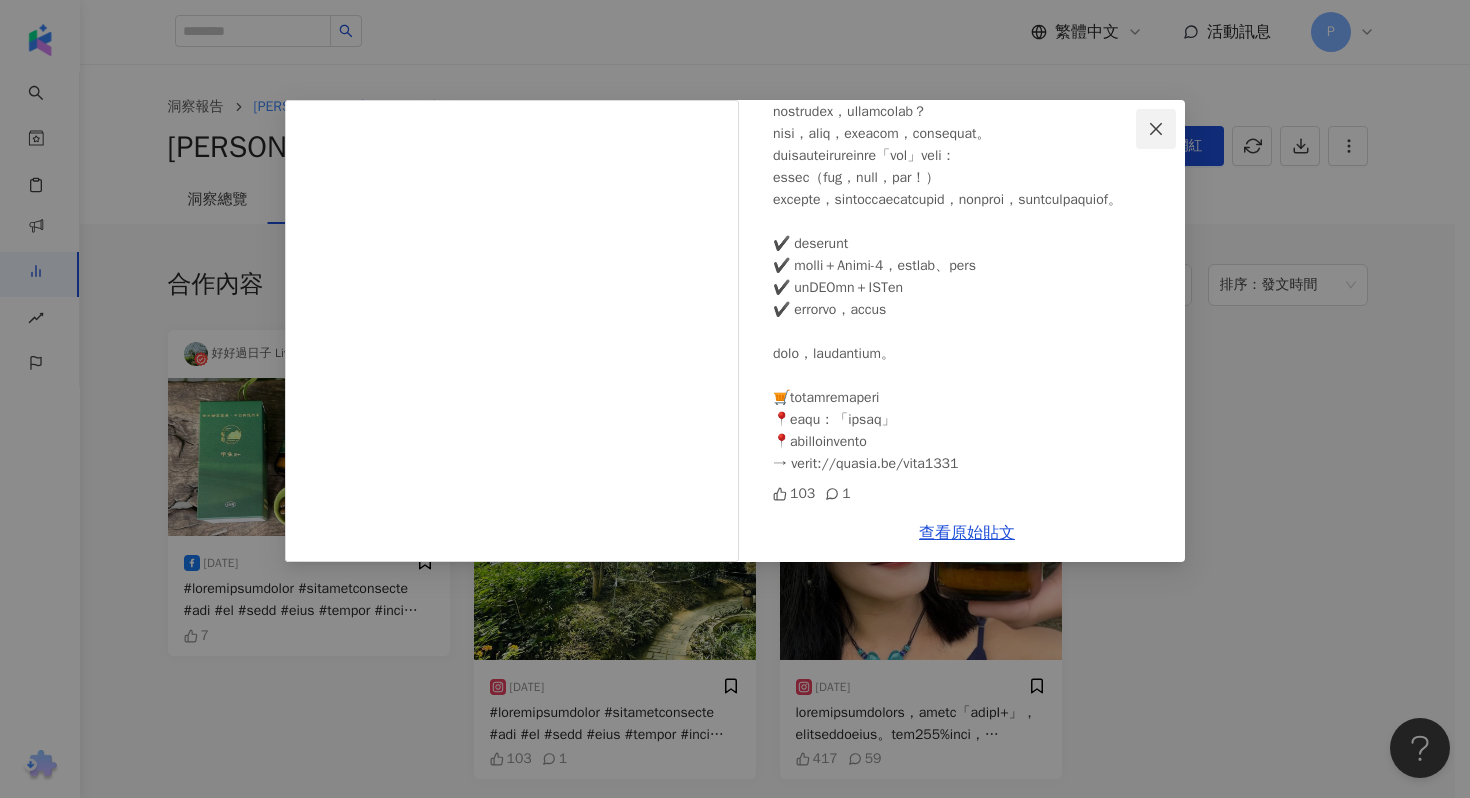click 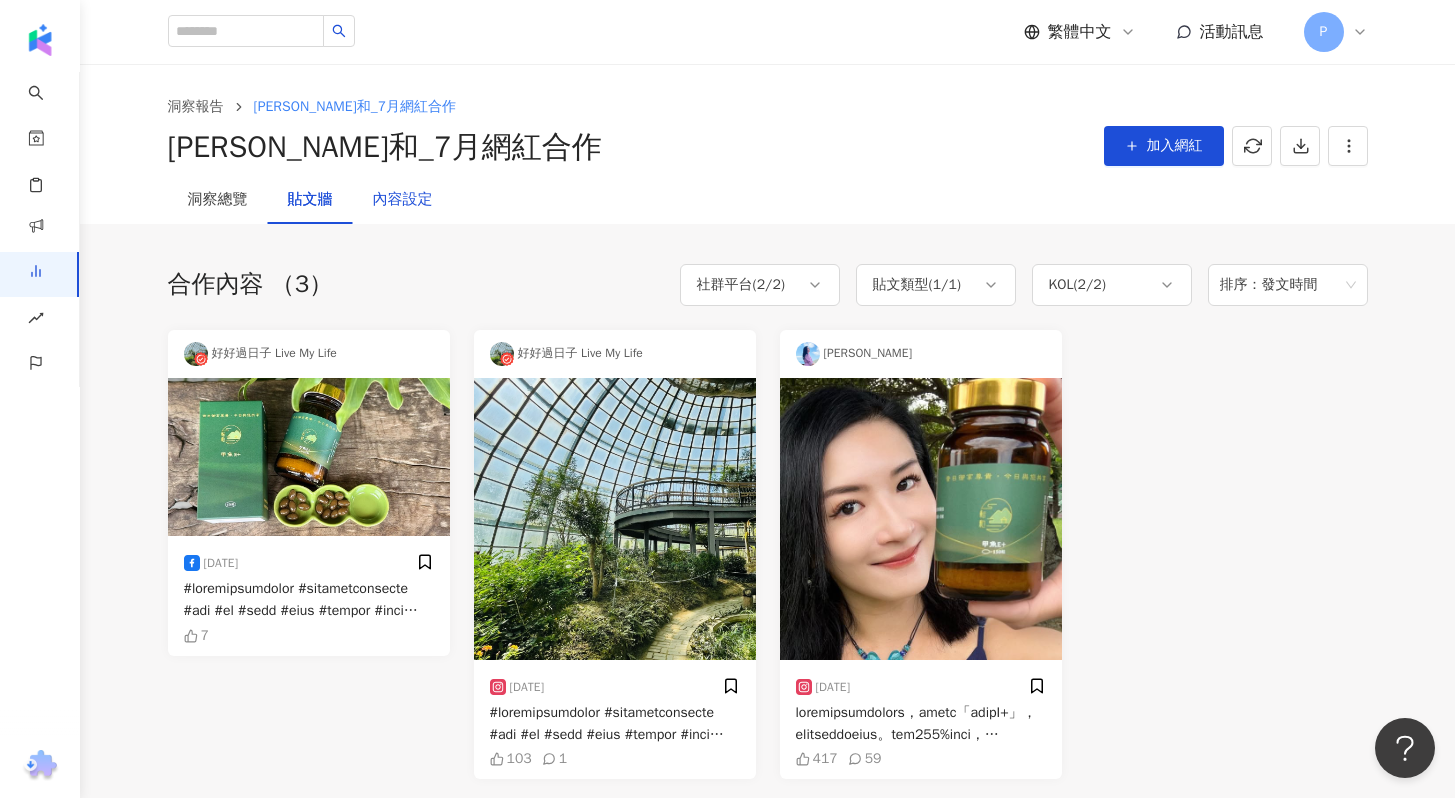 click on "內容設定" at bounding box center [403, 200] 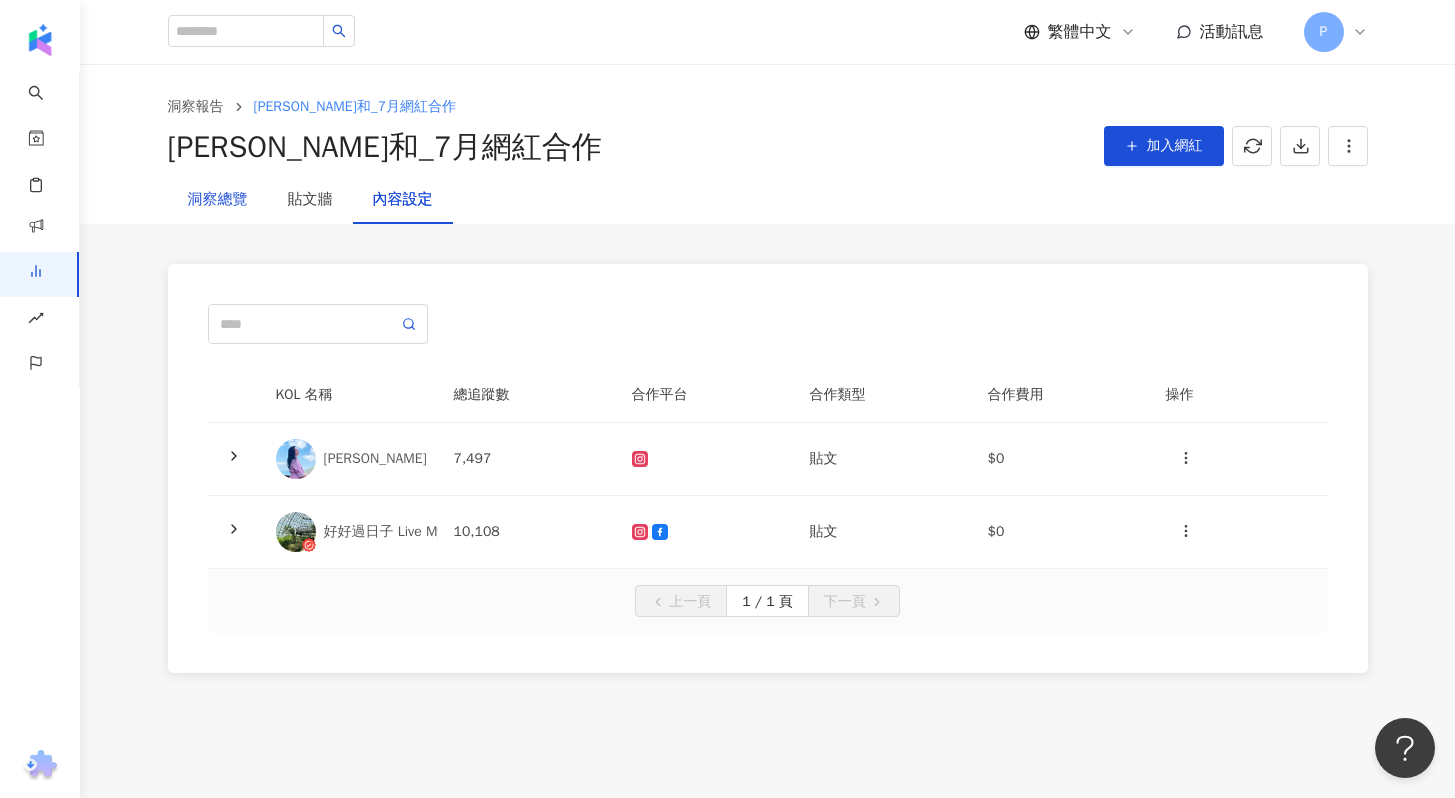 click on "洞察總覽" at bounding box center (218, 200) 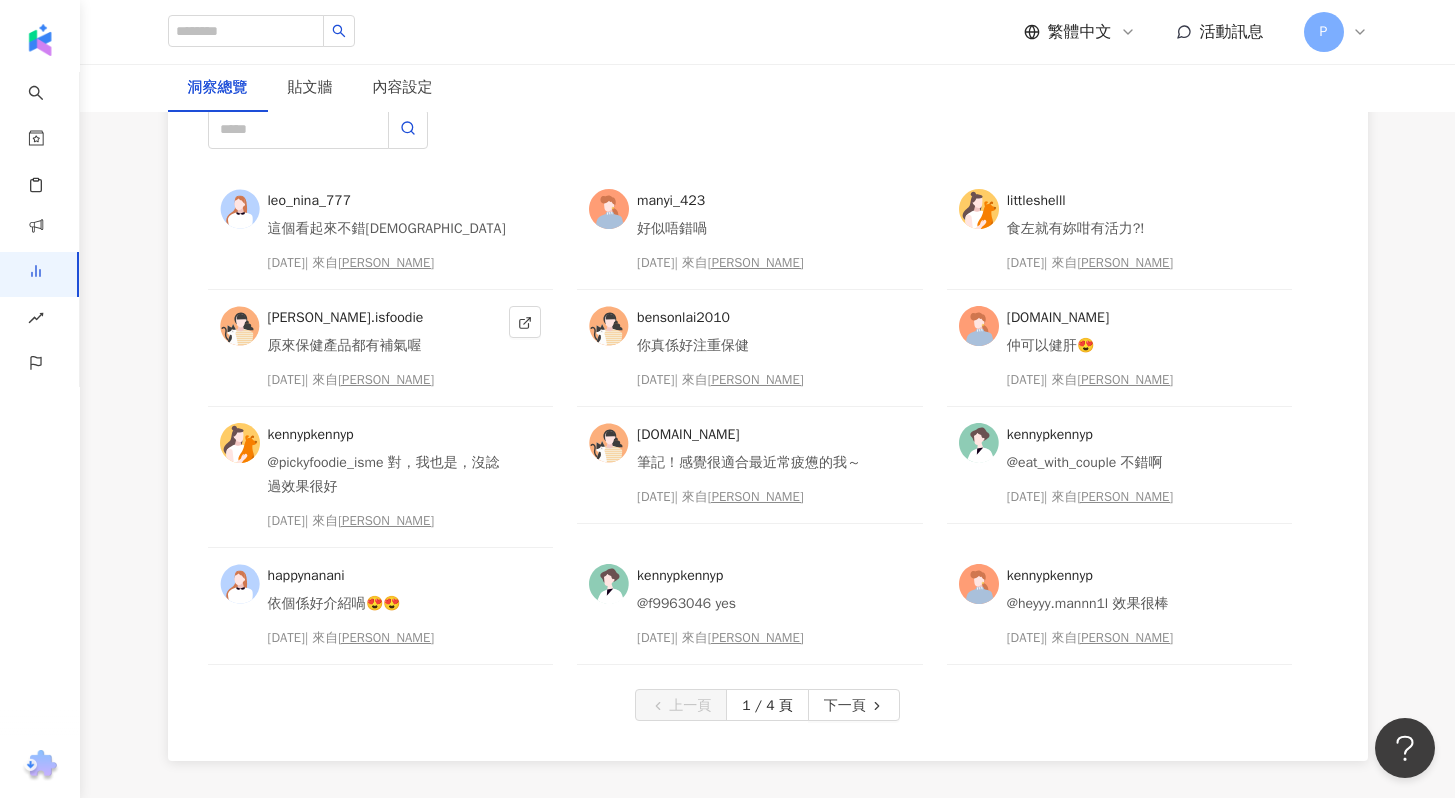 scroll, scrollTop: 4877, scrollLeft: 0, axis: vertical 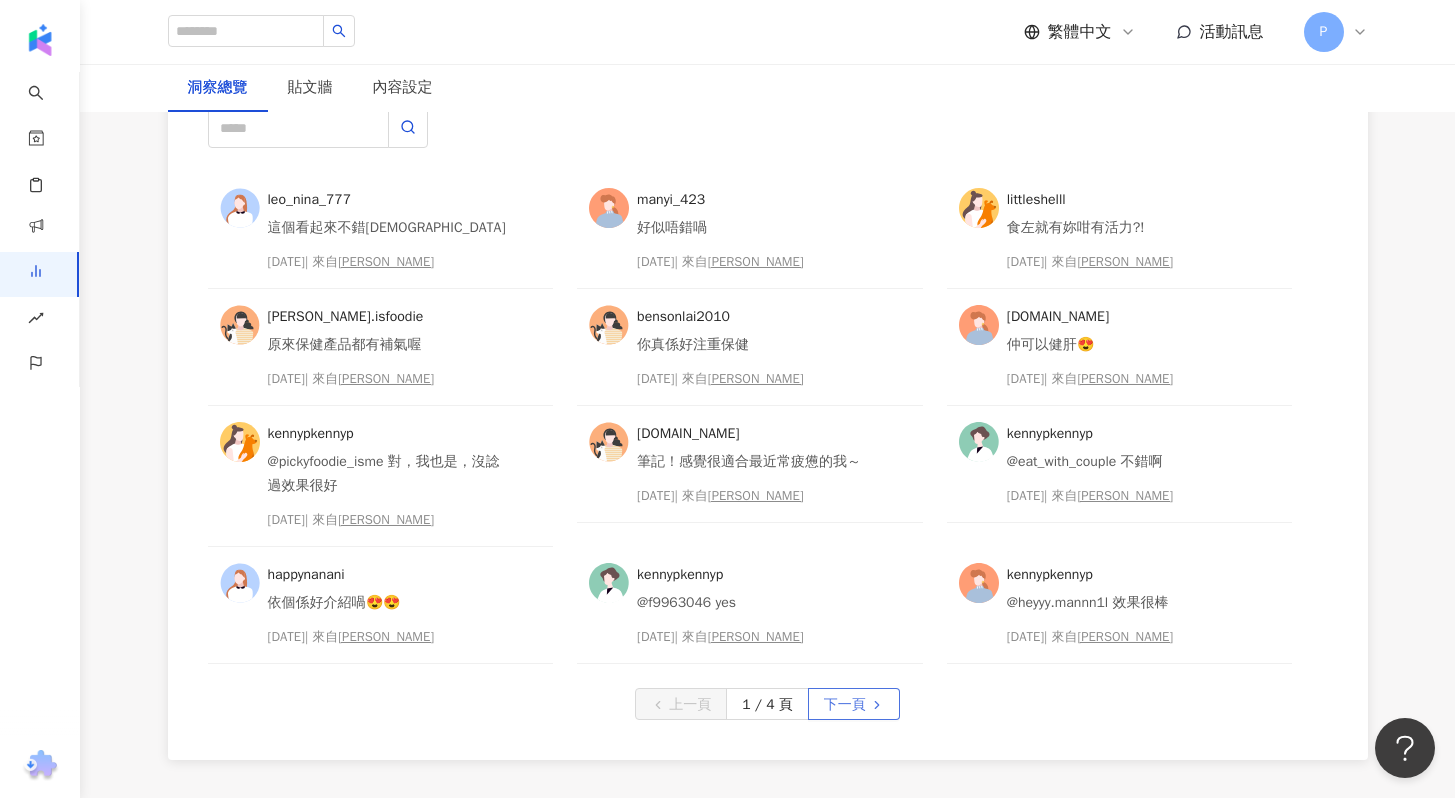 click on "下一頁" at bounding box center (845, 705) 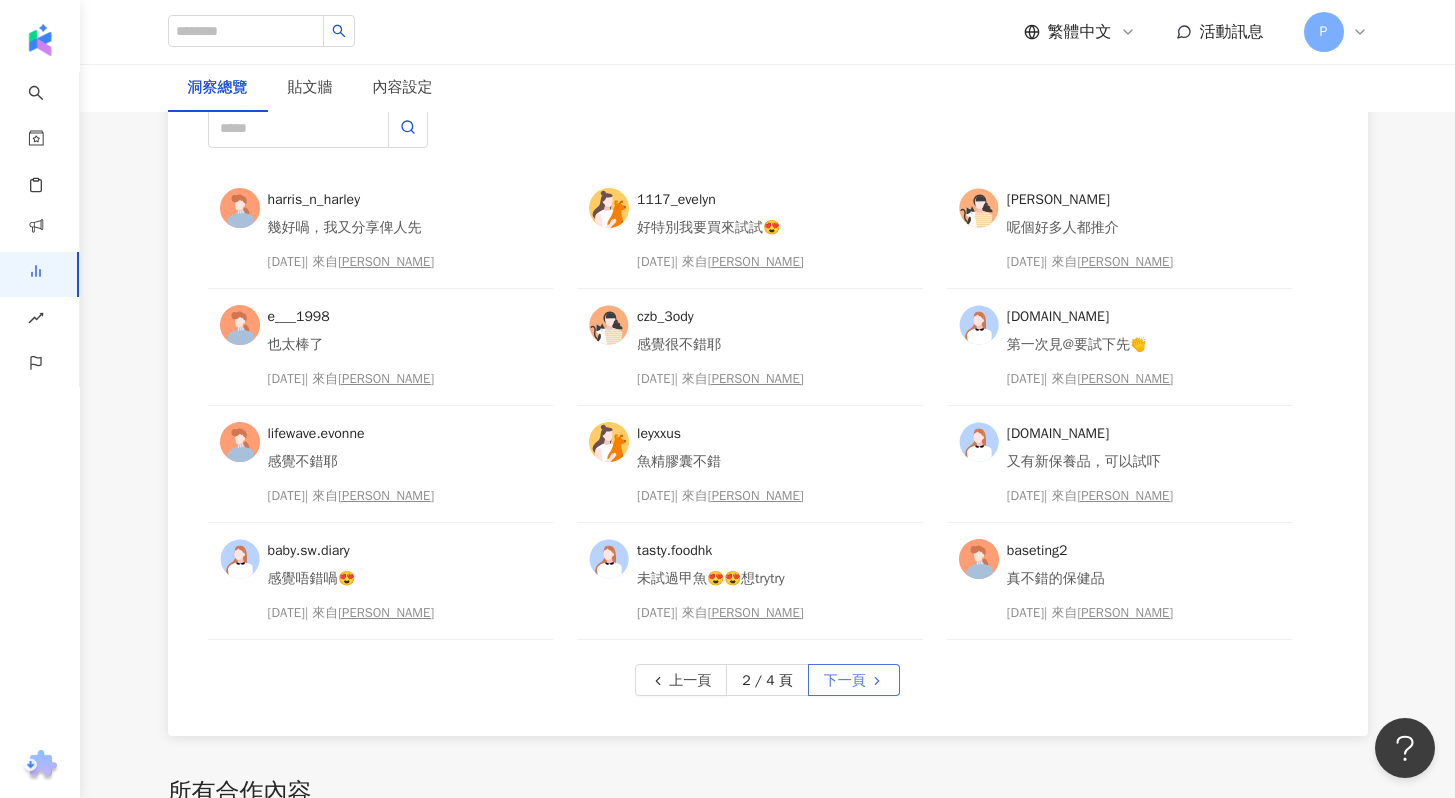 click on "下一頁" at bounding box center [845, 681] 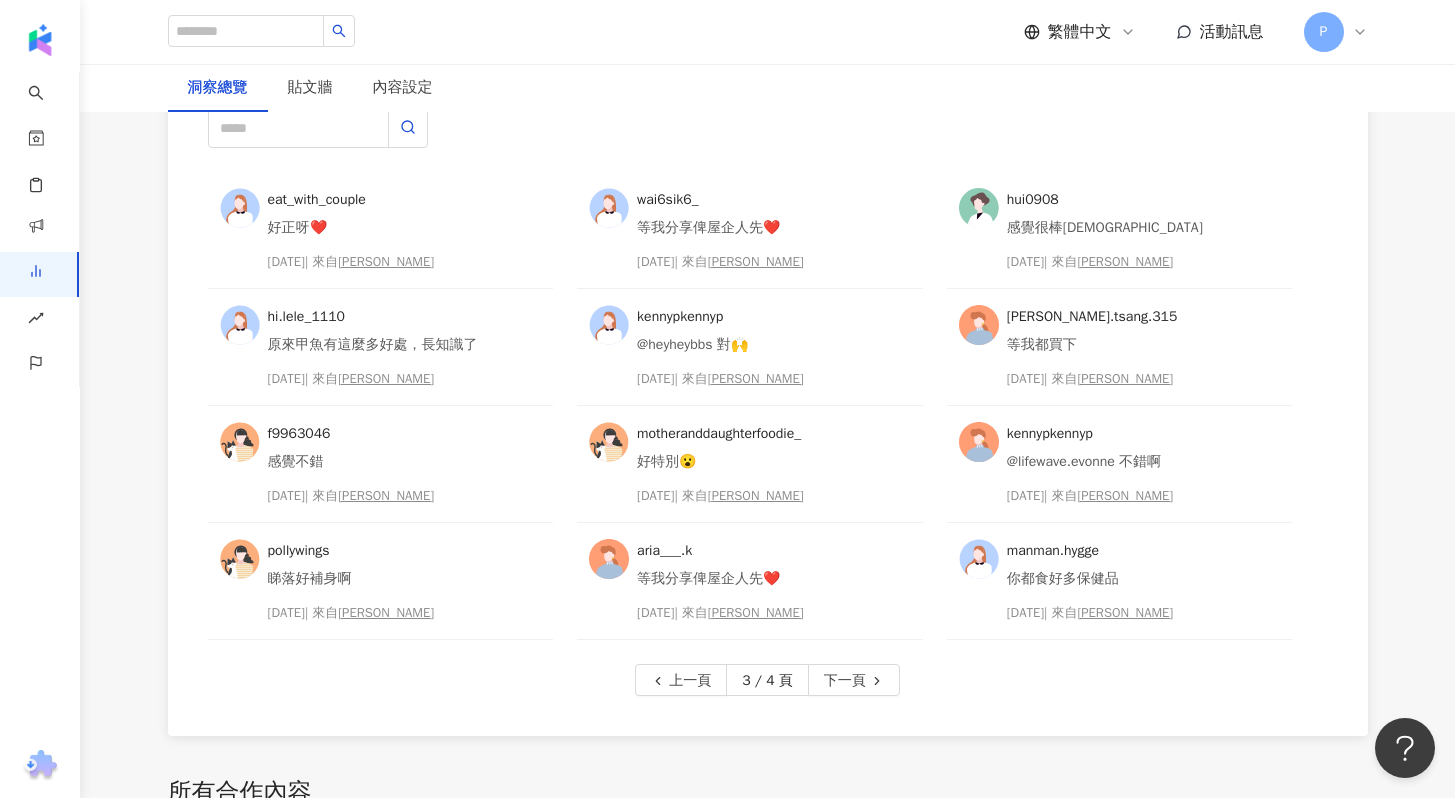 click on "下一頁" at bounding box center (845, 681) 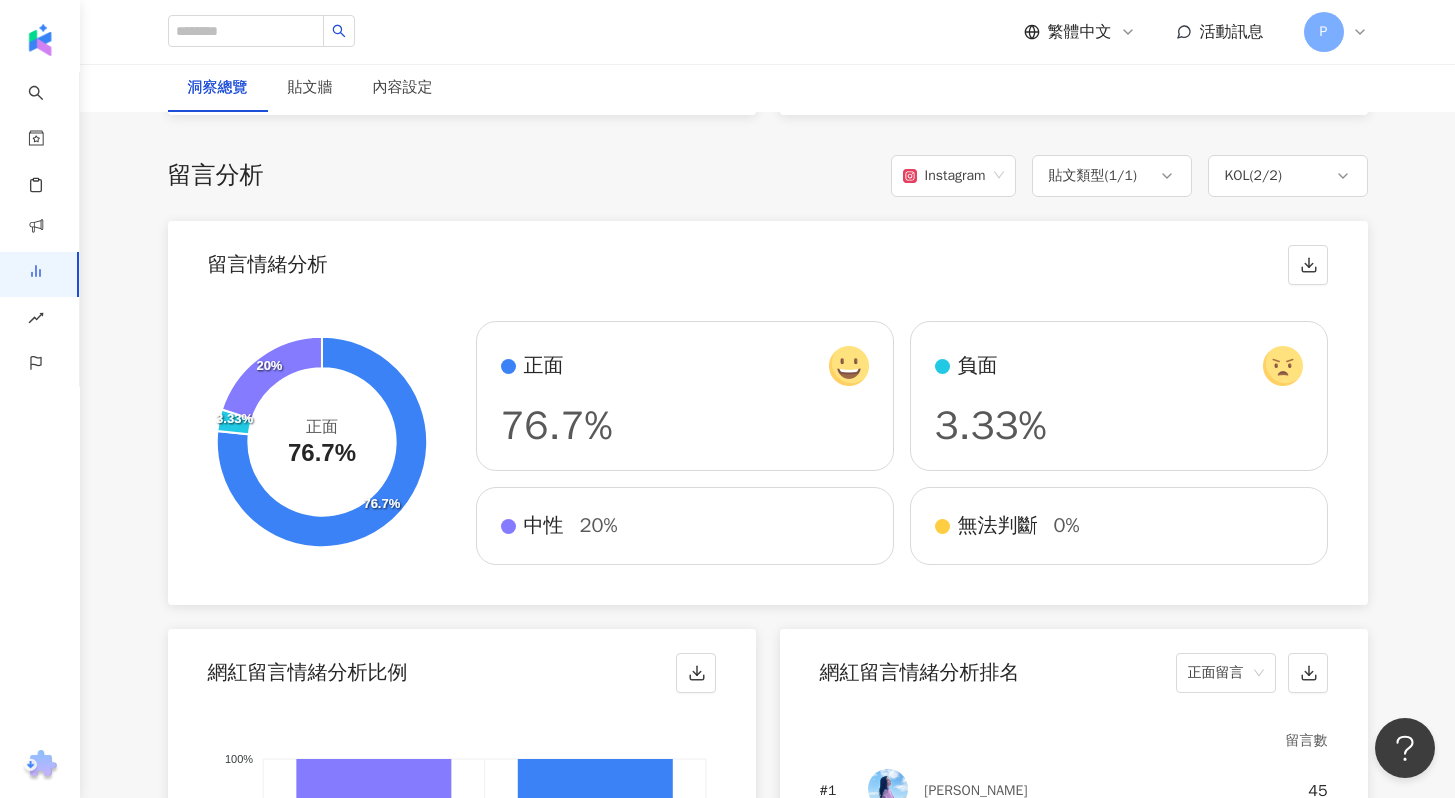 scroll, scrollTop: 3045, scrollLeft: 0, axis: vertical 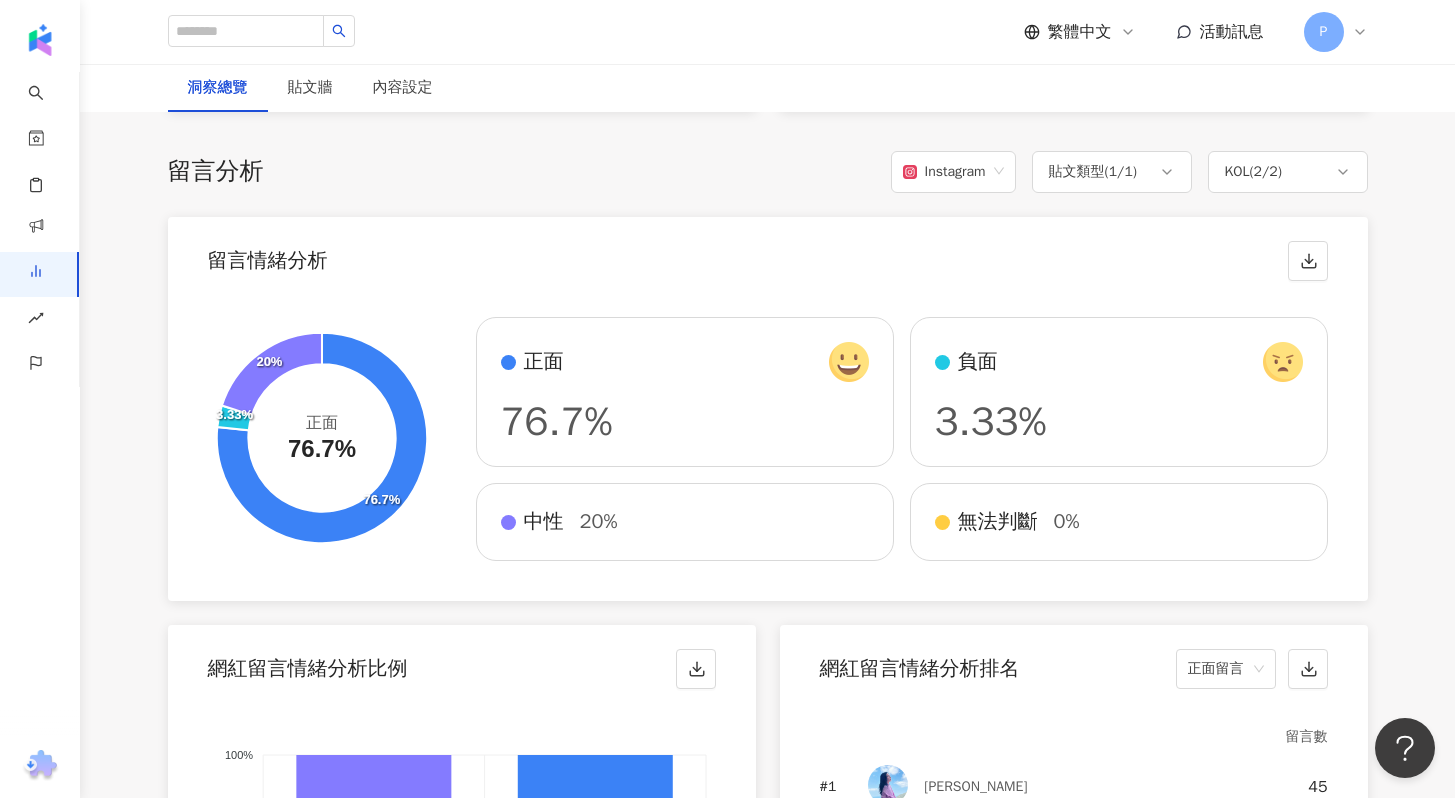 click on "3.33%" at bounding box center (991, 421) 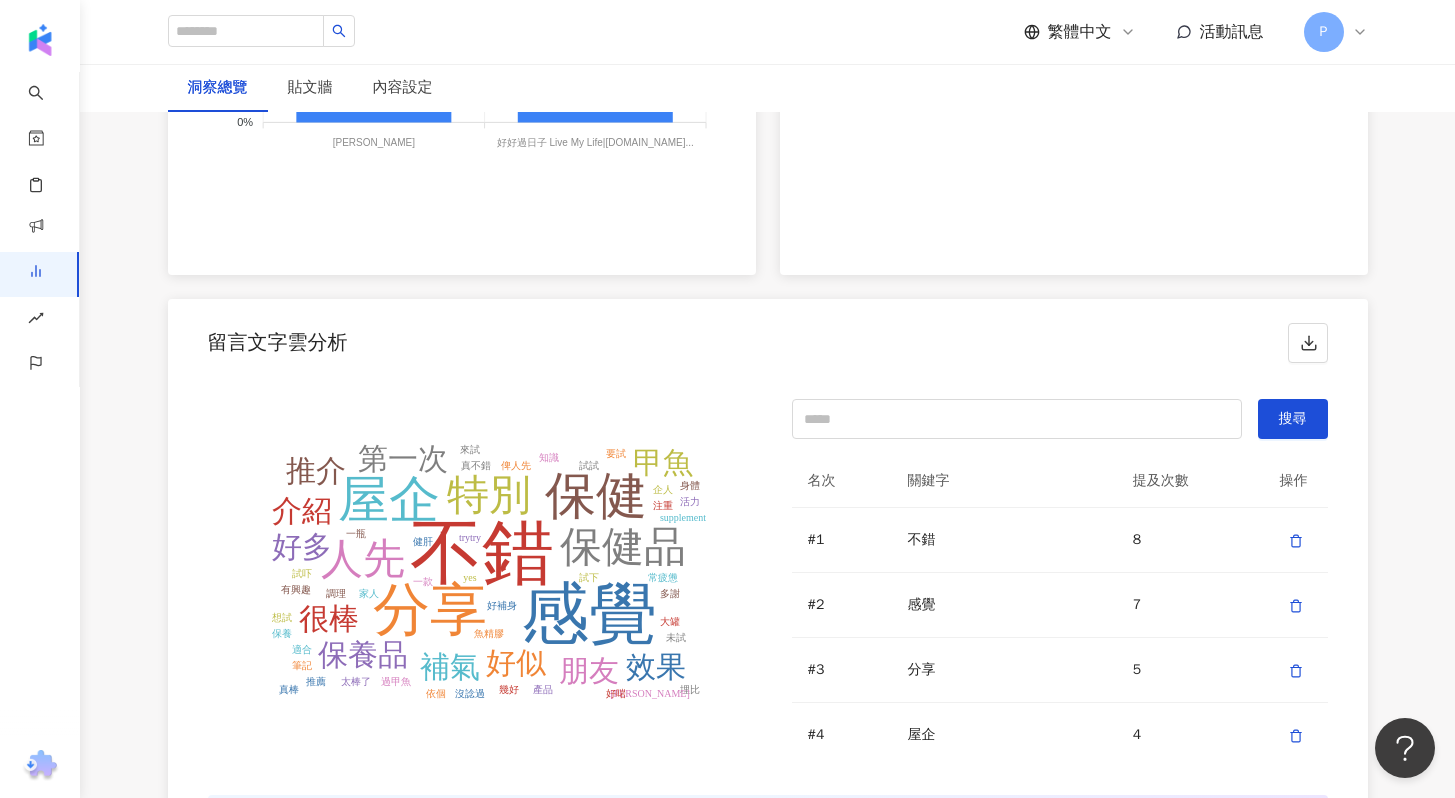 scroll, scrollTop: 3995, scrollLeft: 0, axis: vertical 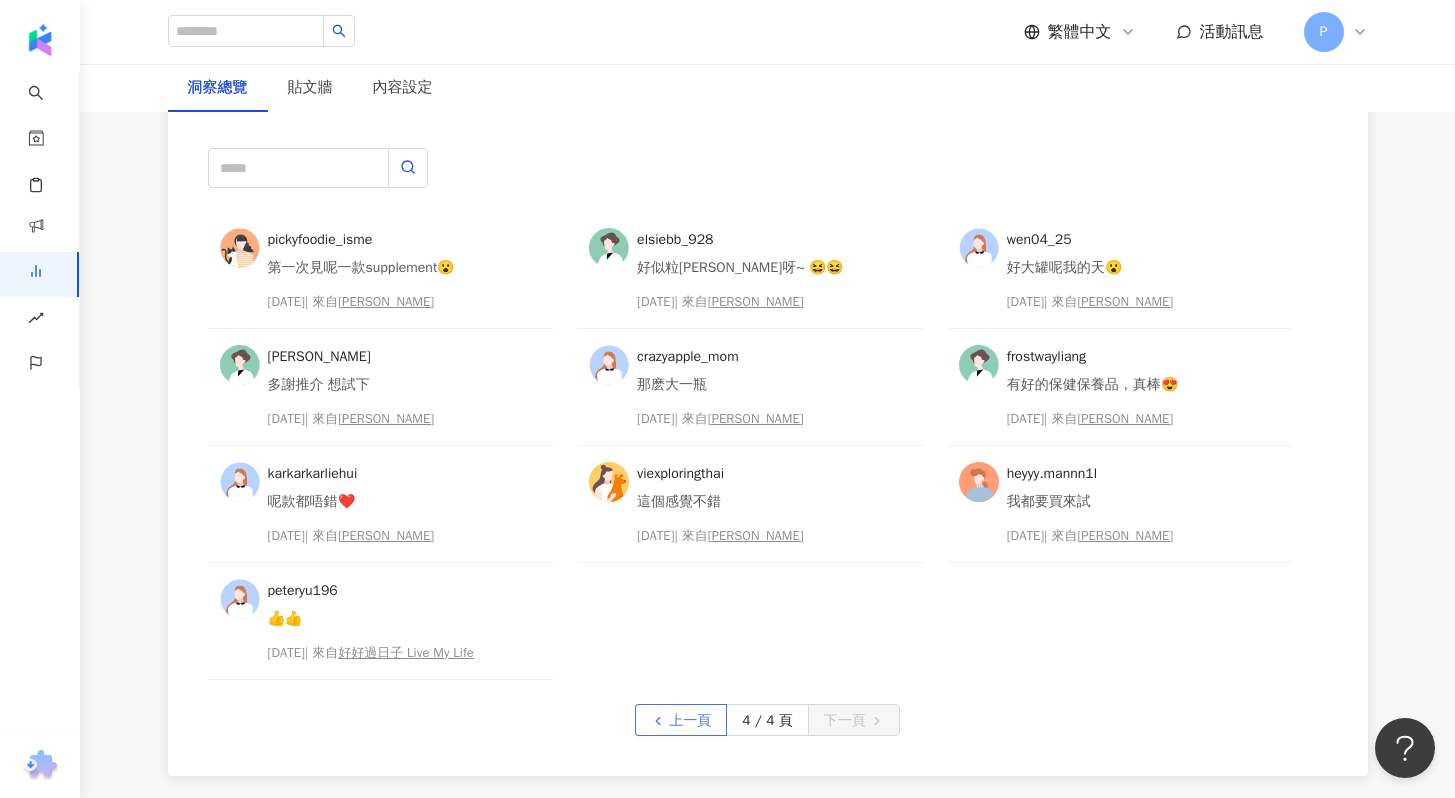 click on "上一頁" at bounding box center (690, 721) 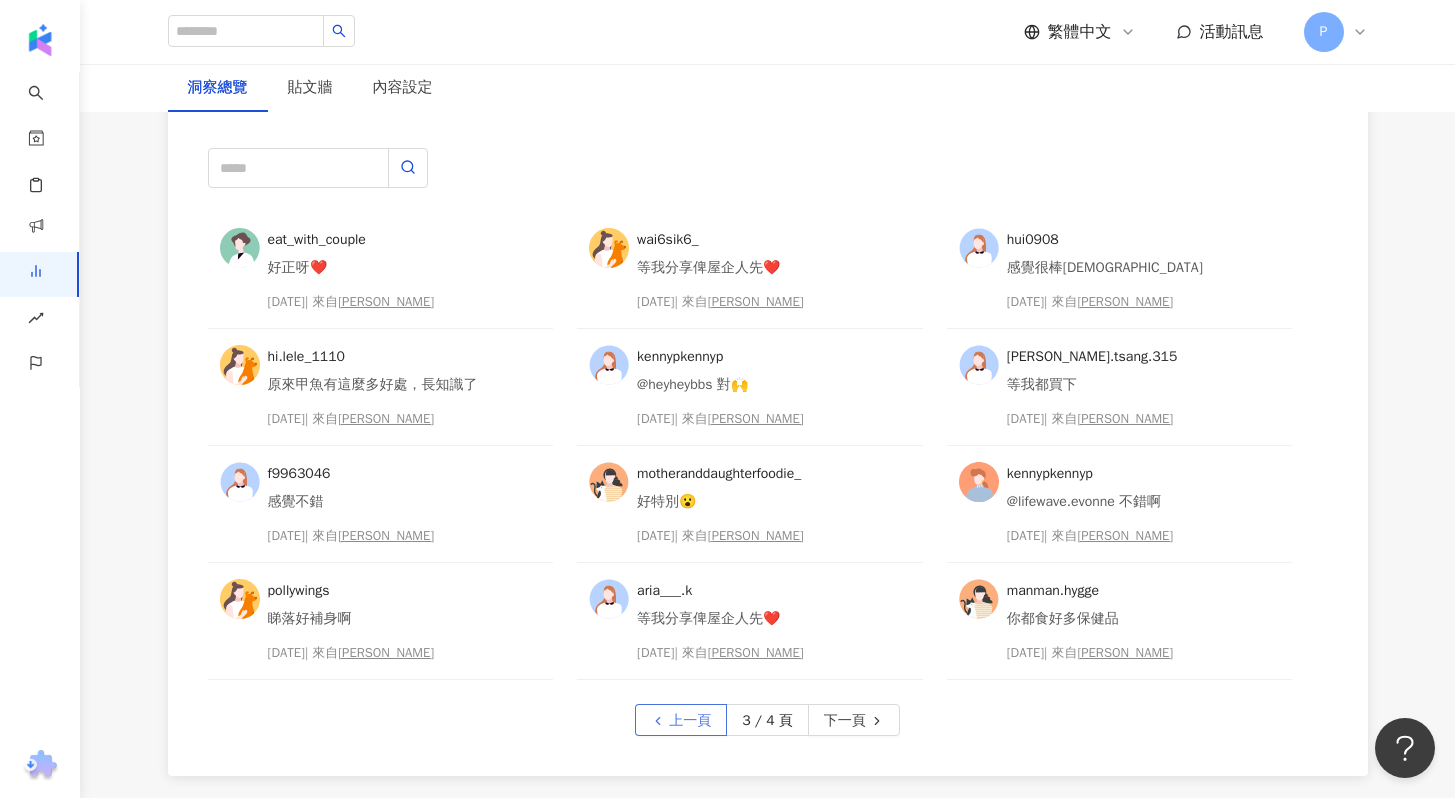 click on "上一頁" at bounding box center (690, 721) 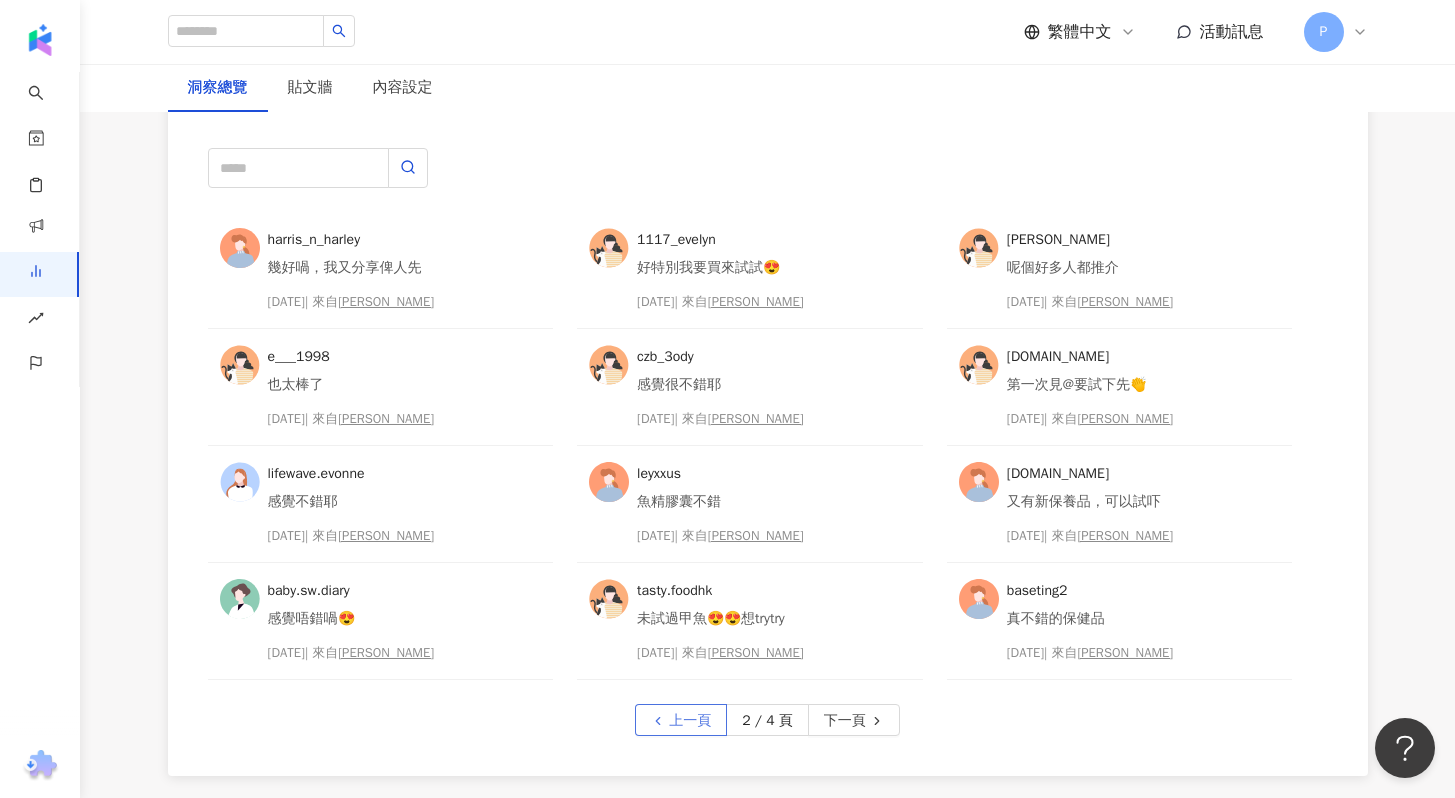 click on "上一頁" at bounding box center (690, 721) 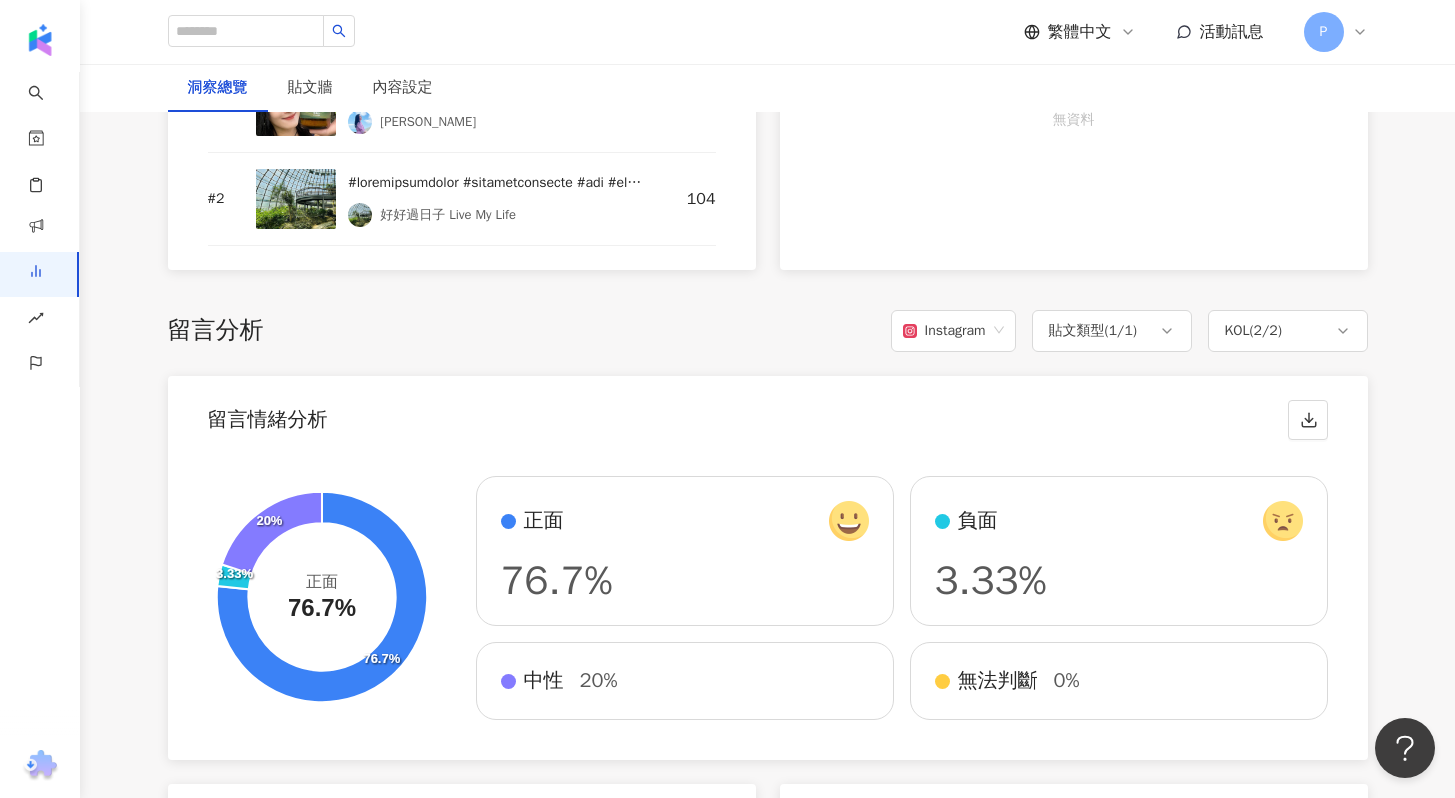 scroll, scrollTop: 2912, scrollLeft: 0, axis: vertical 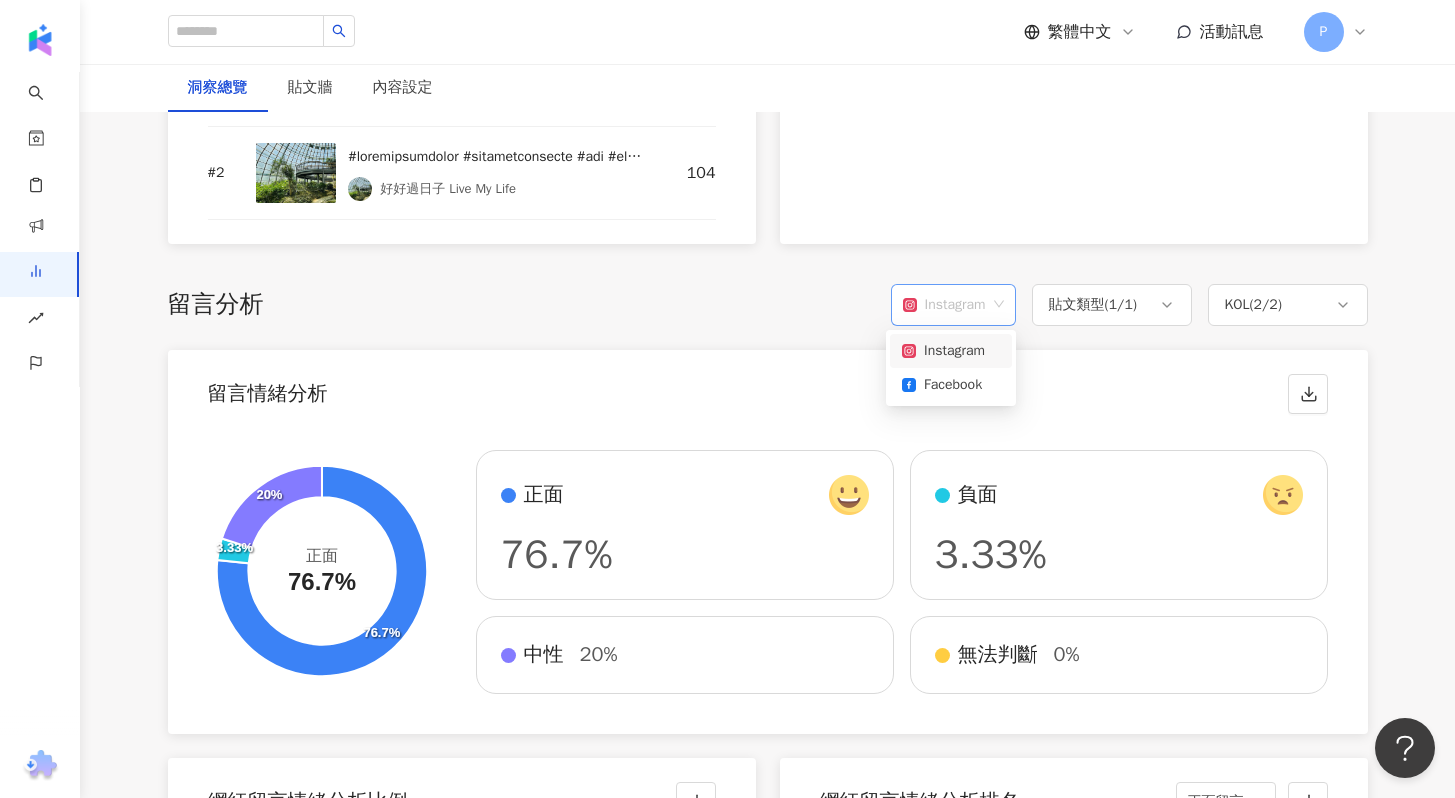 click on "Instagram" at bounding box center (944, 305) 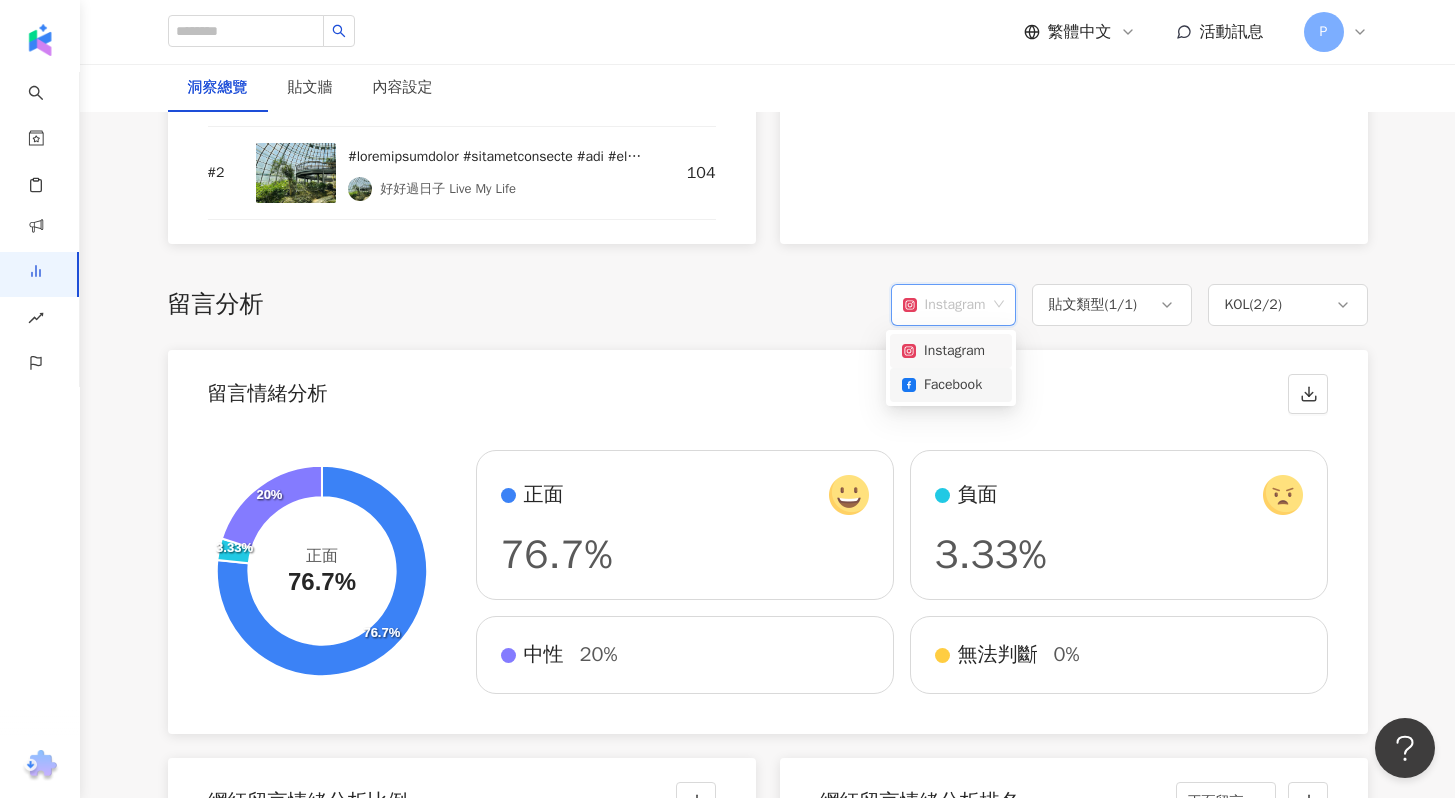 click on "Facebook" at bounding box center (951, 385) 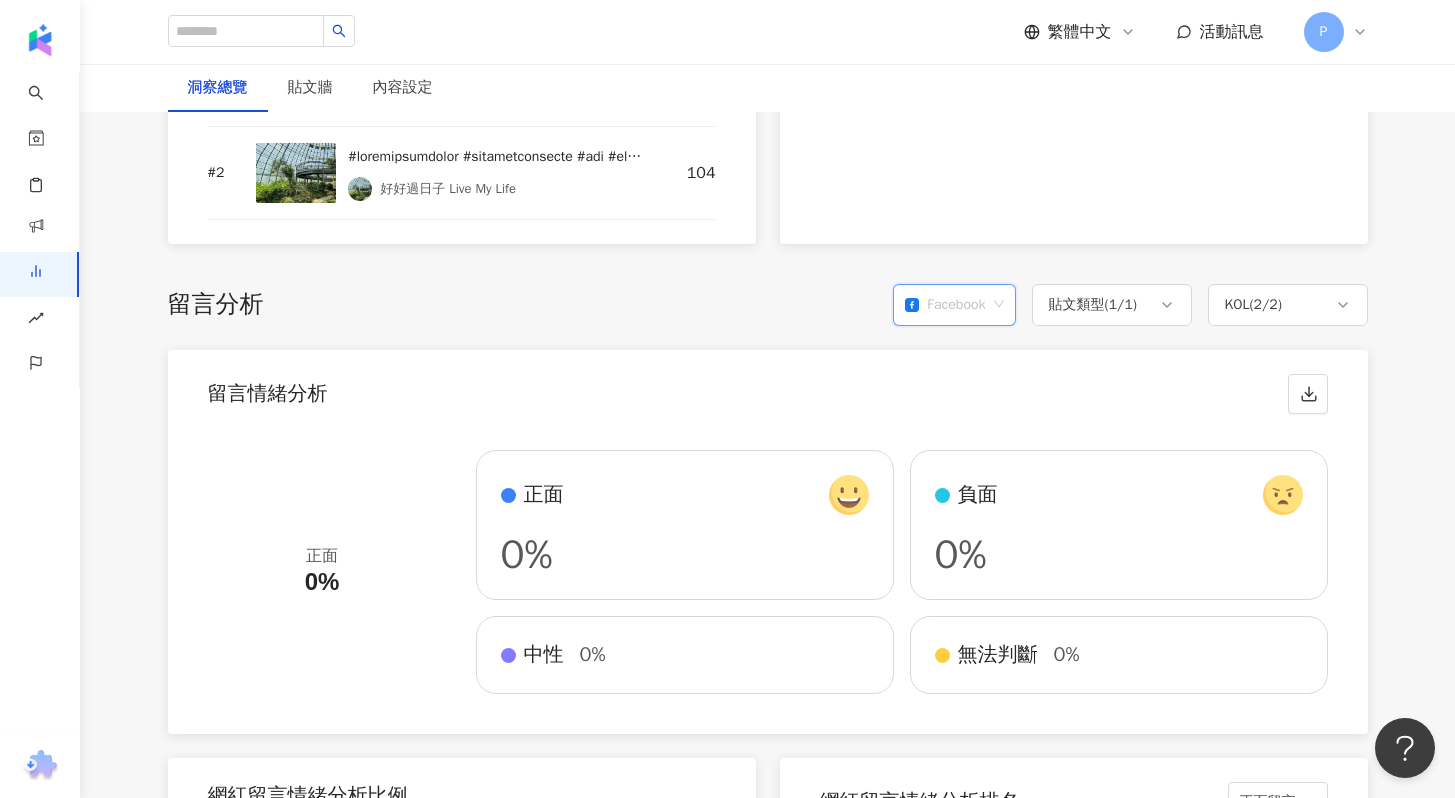 click on "Facebook" at bounding box center (945, 305) 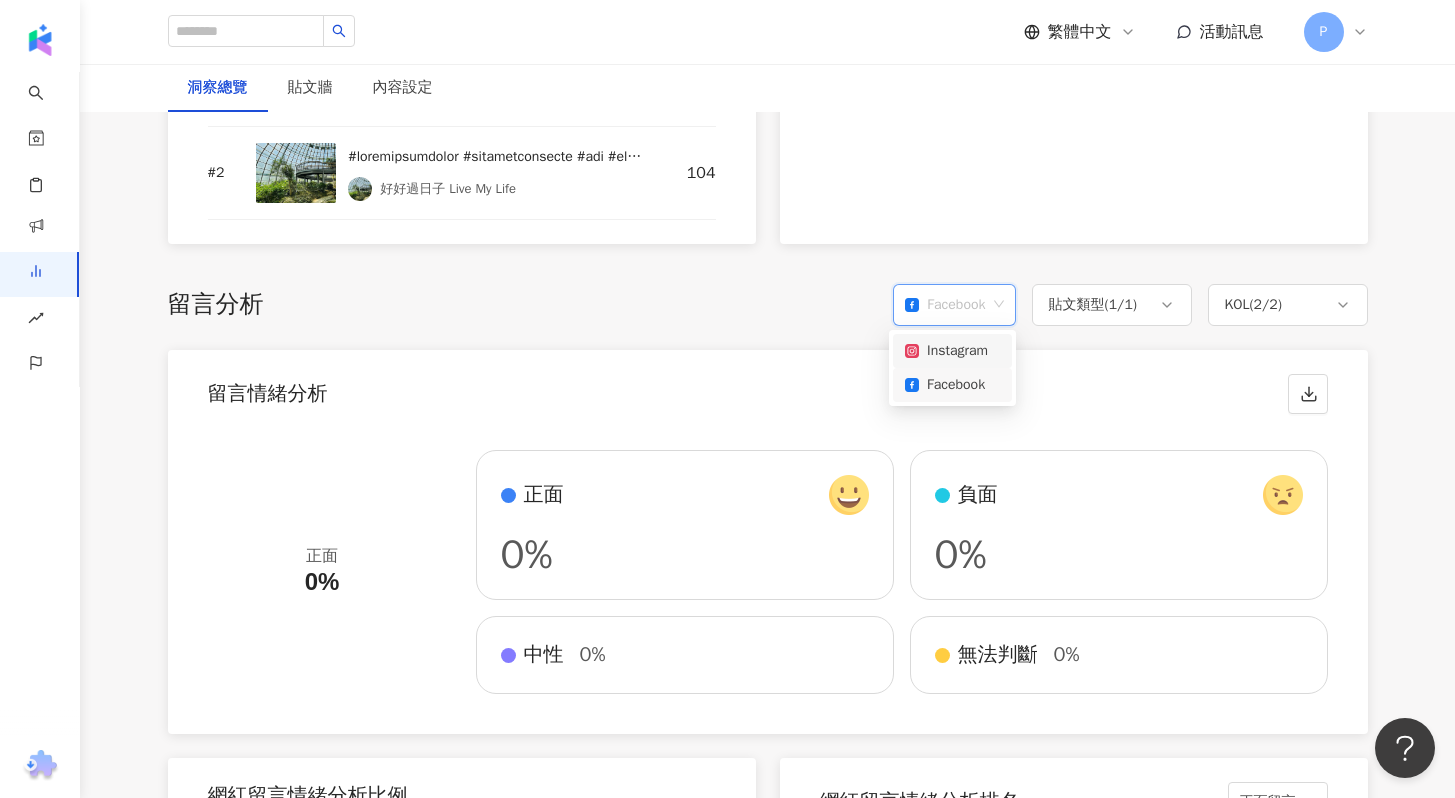 click on "Instagram" at bounding box center [952, 351] 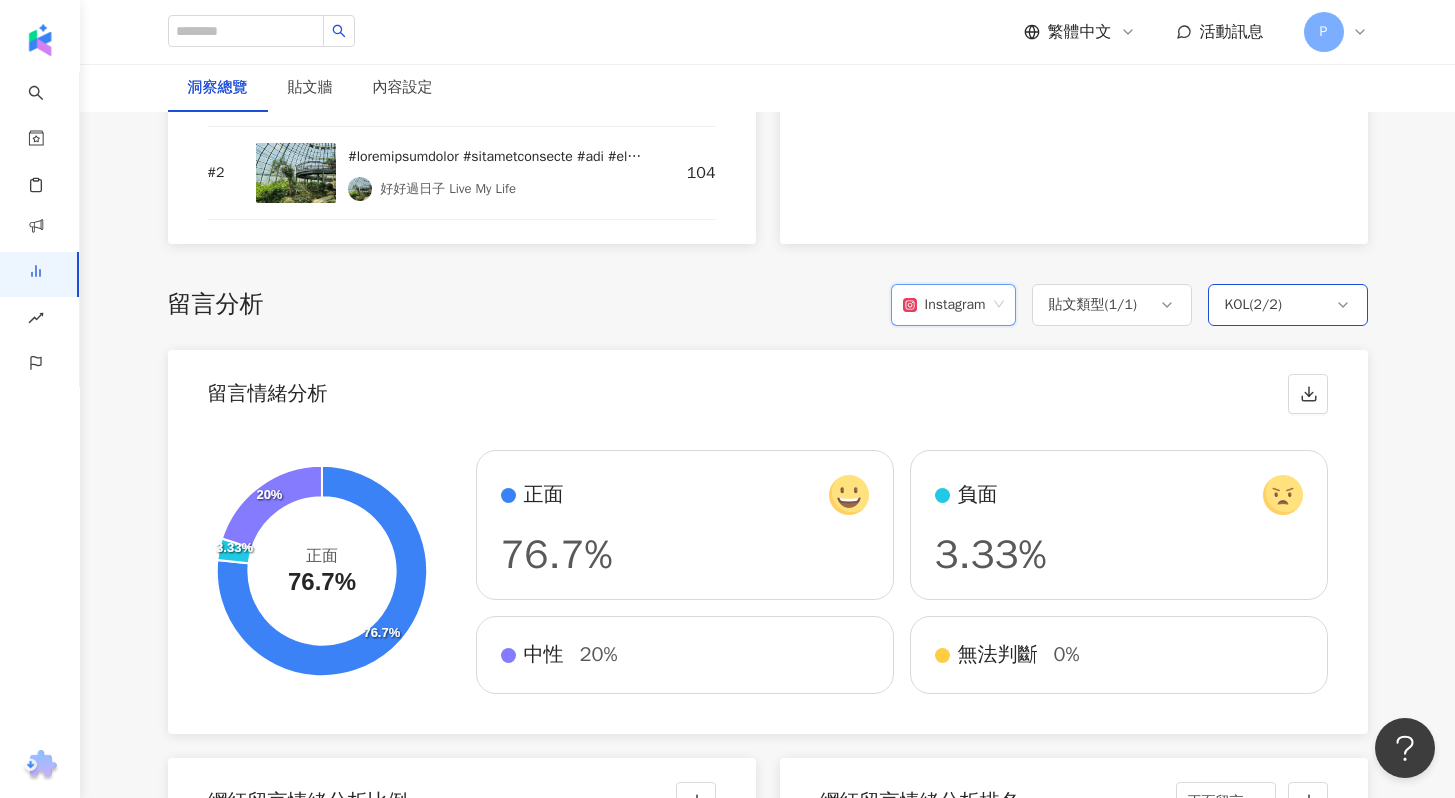 click on "KOL  ( 2 / 2 )" at bounding box center [1288, 305] 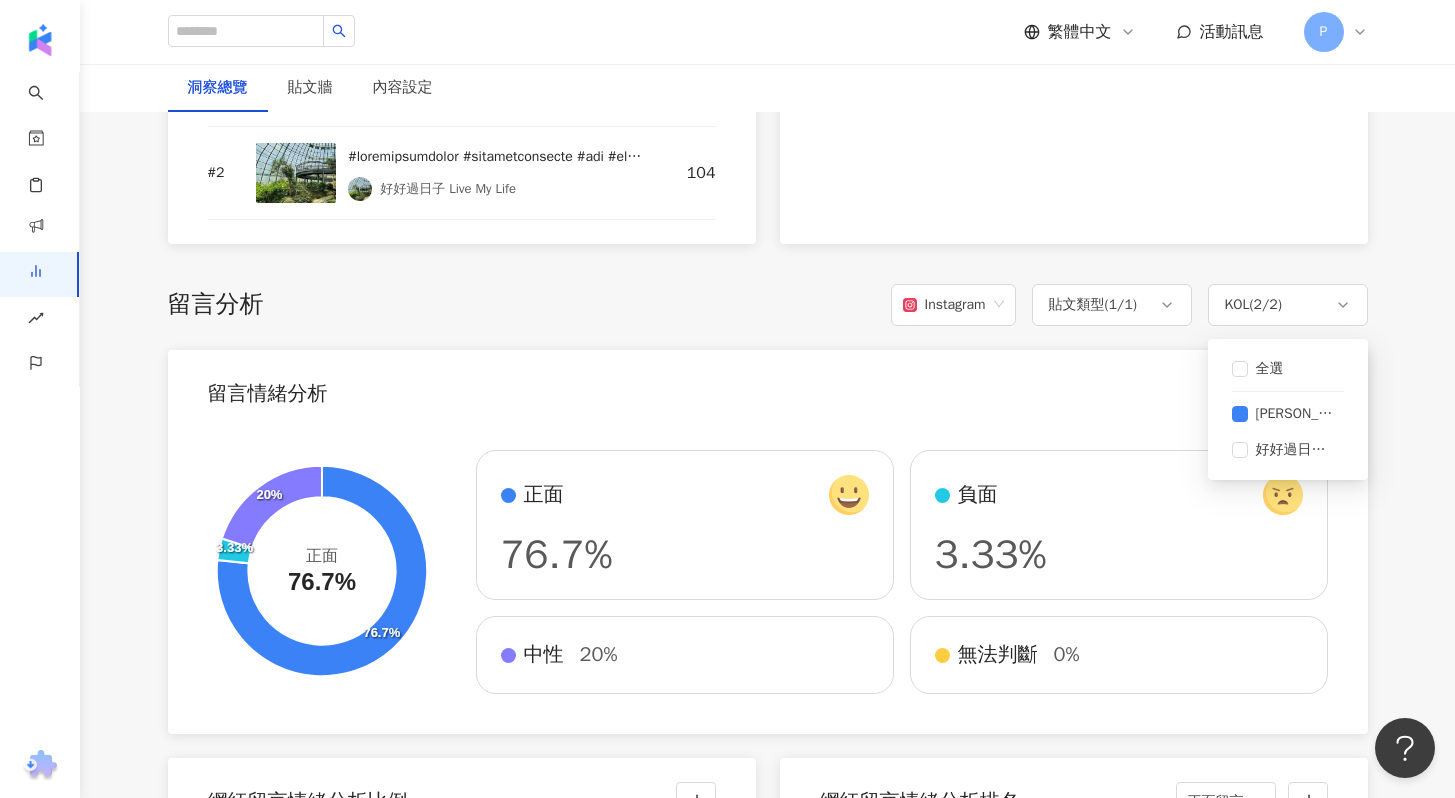 click on "留言情緒分析" at bounding box center [768, 388] 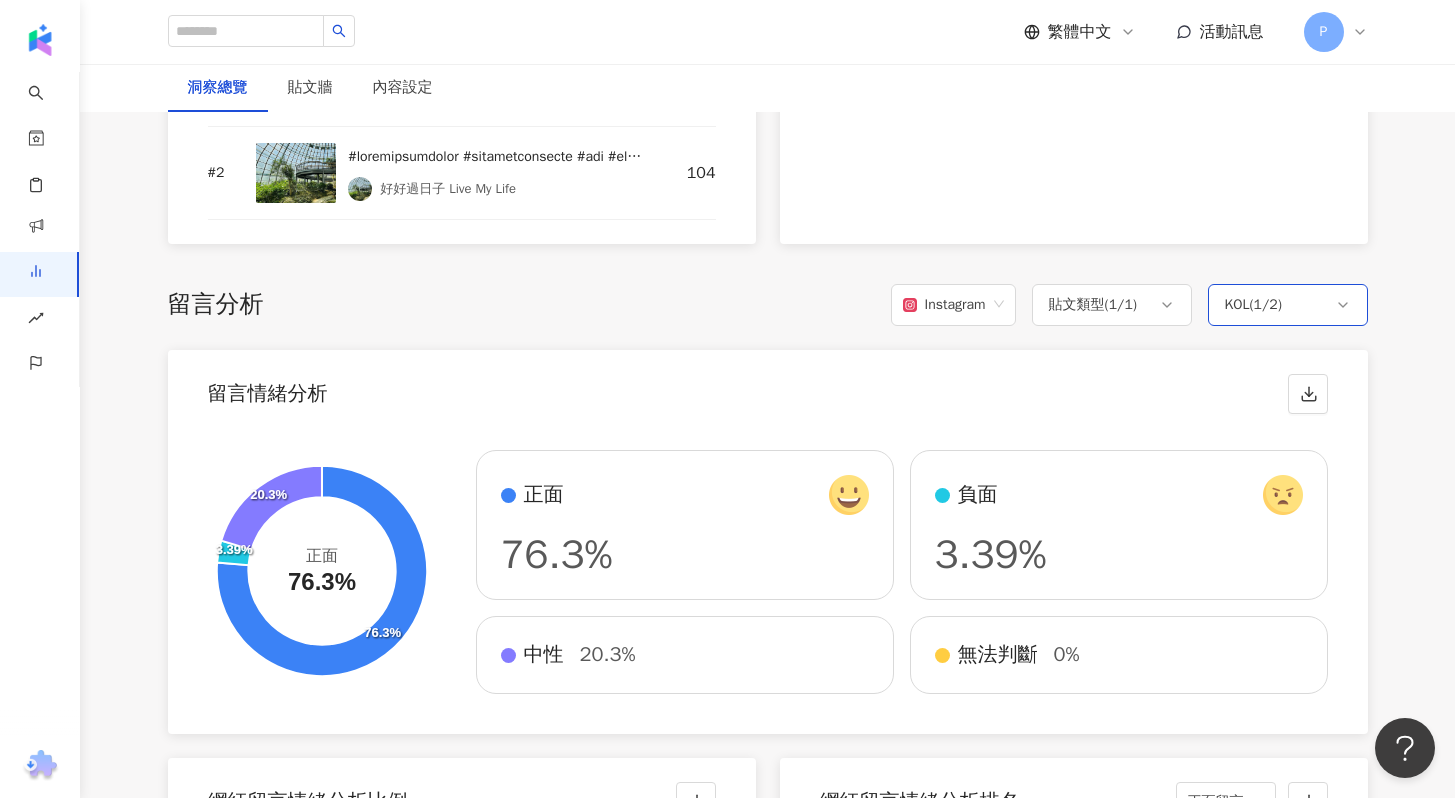 click on "KOL  ( 1 / 2 )" at bounding box center (1253, 305) 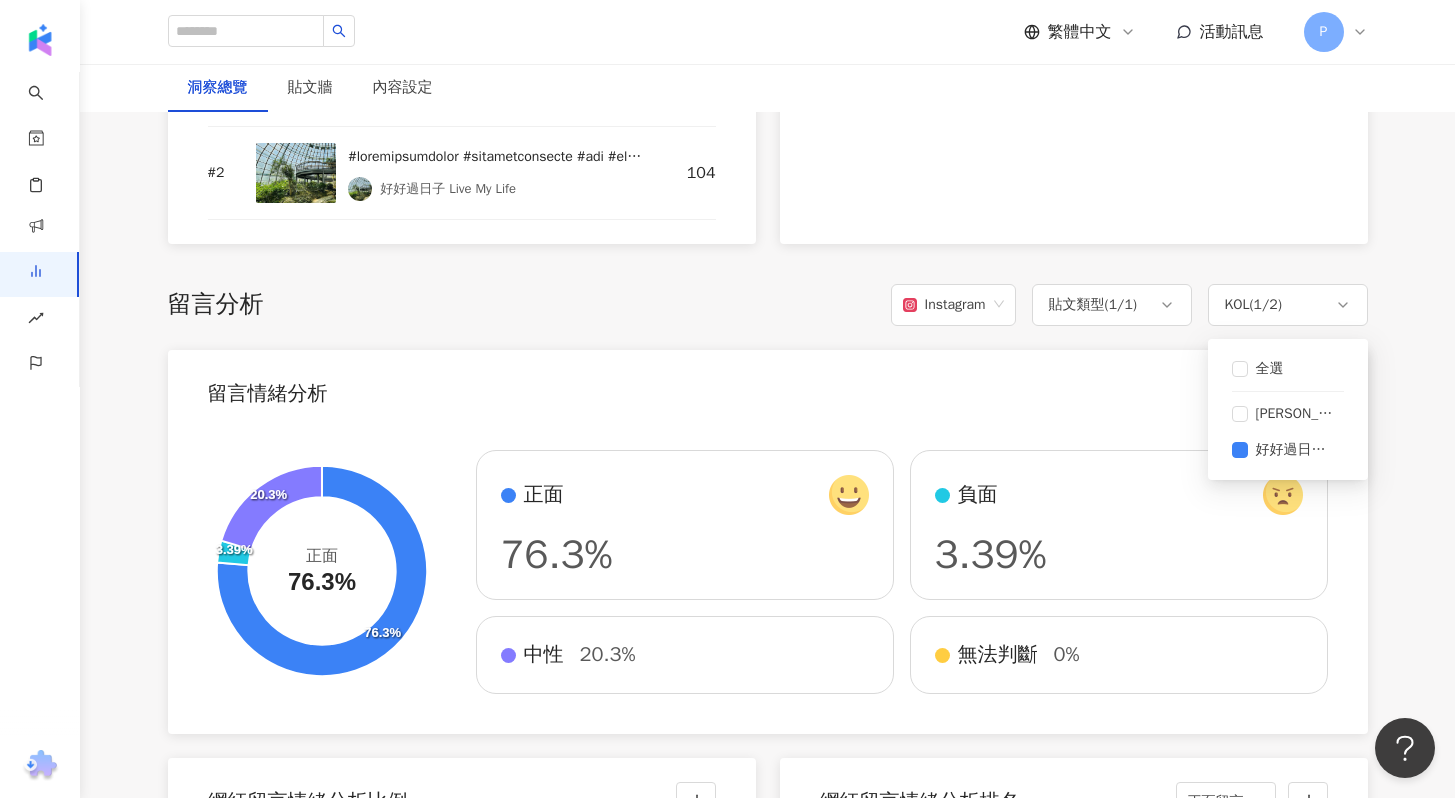 click on "留言情緒分析 76.3% 3.39% 20.3% 正面 76.3% 正面 76.3% 負面 3.39% 中性 20.3% 無法判斷 0%" at bounding box center [768, 542] 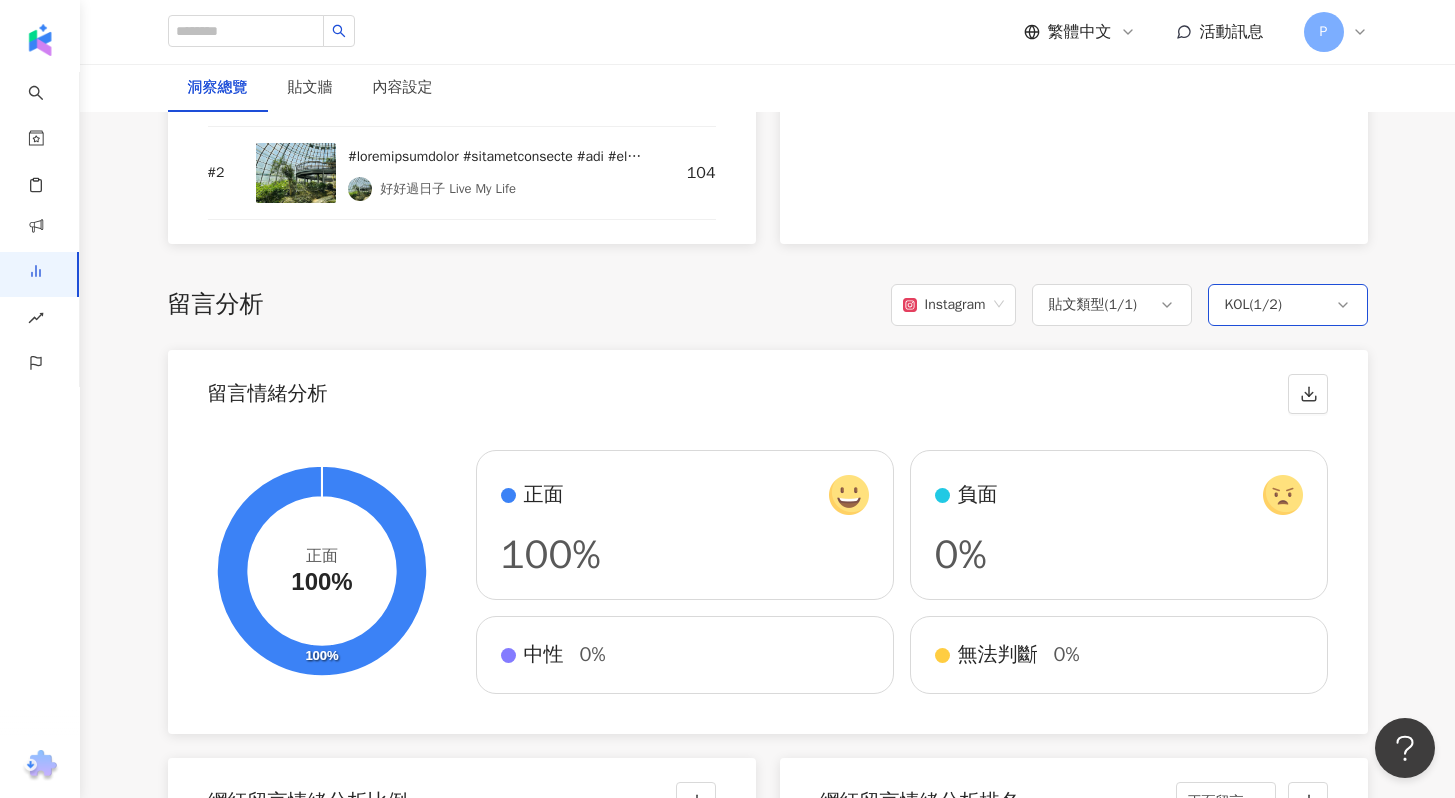 click on "KOL  ( 1 / 2 )" at bounding box center (1288, 305) 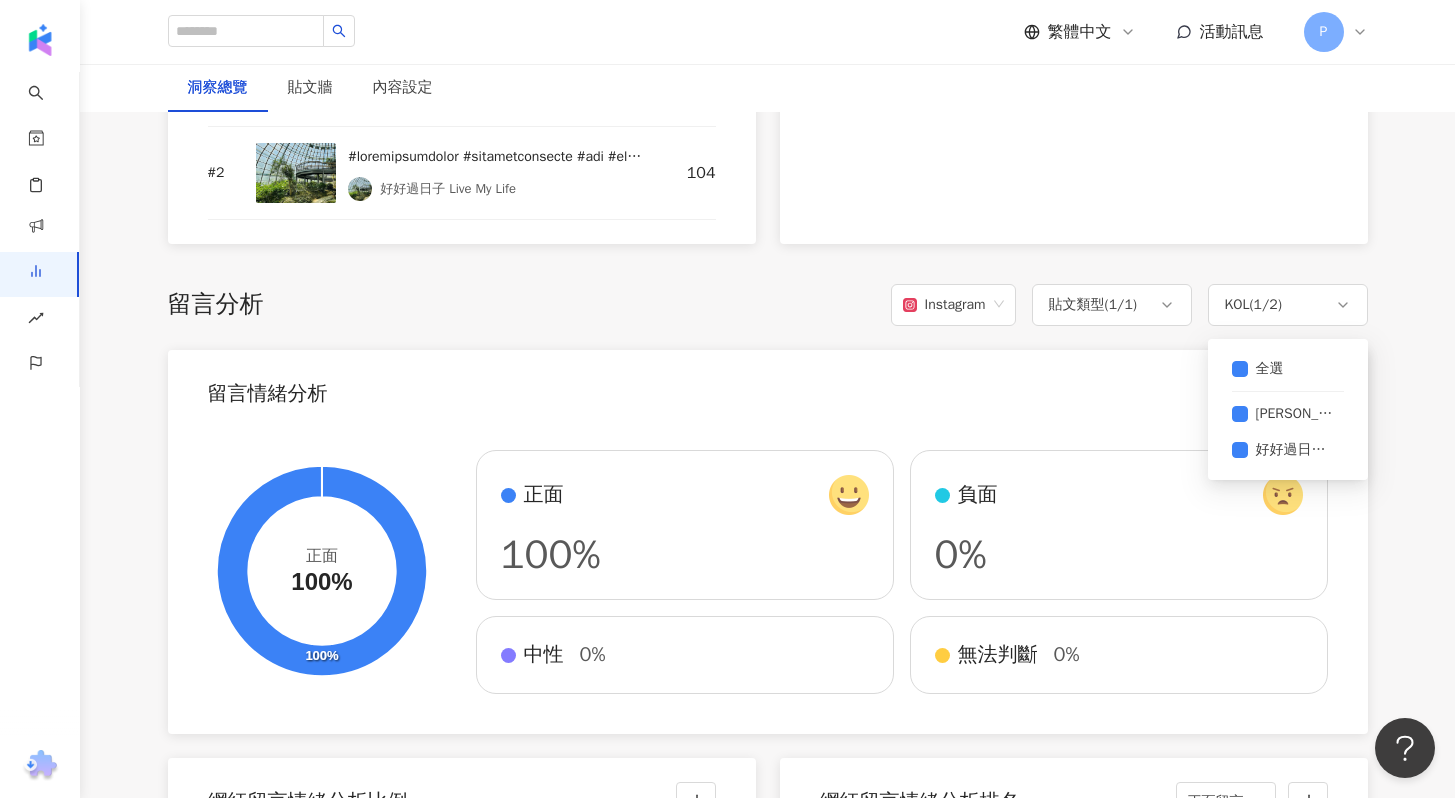 click on "留言情緒分析" at bounding box center (768, 388) 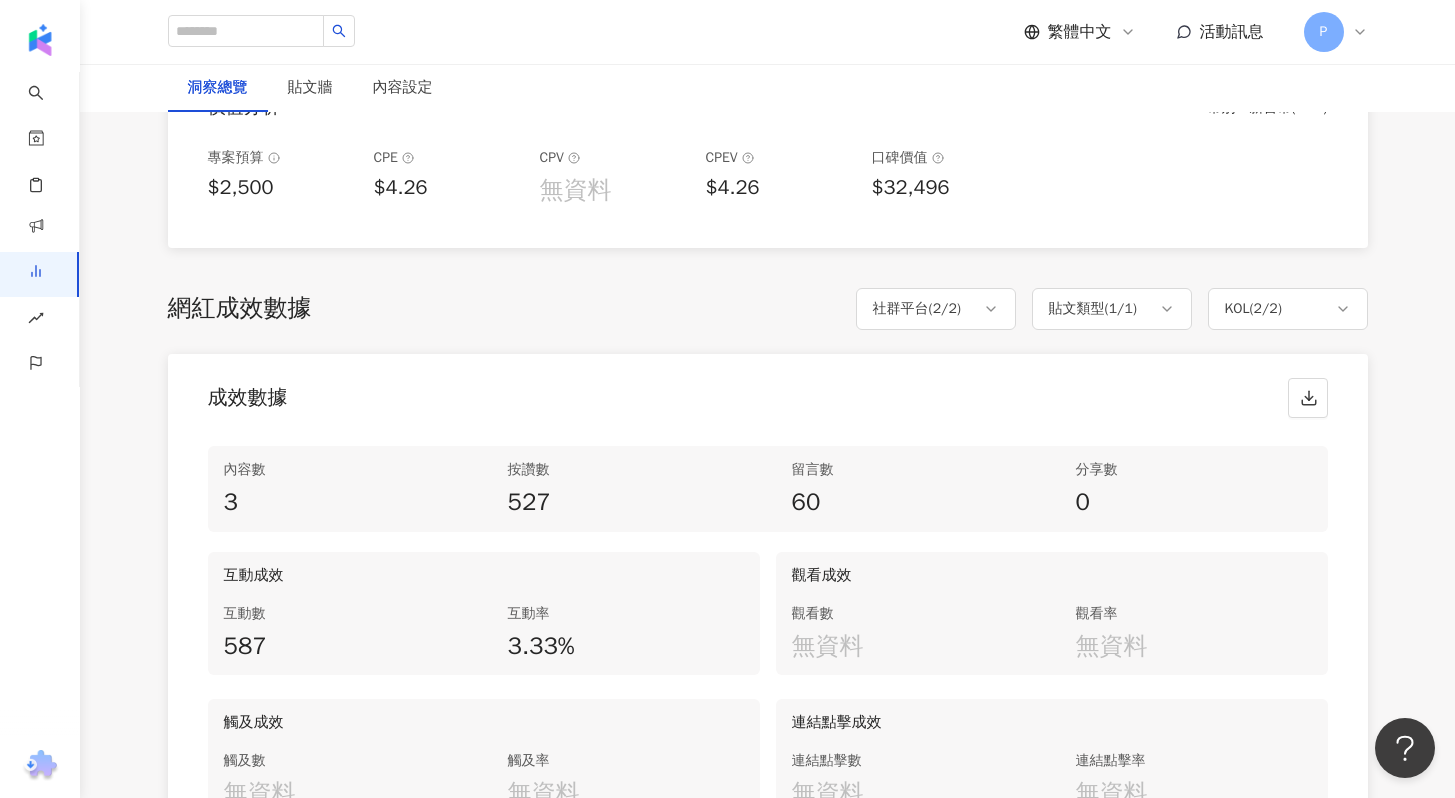 scroll, scrollTop: 906, scrollLeft: 0, axis: vertical 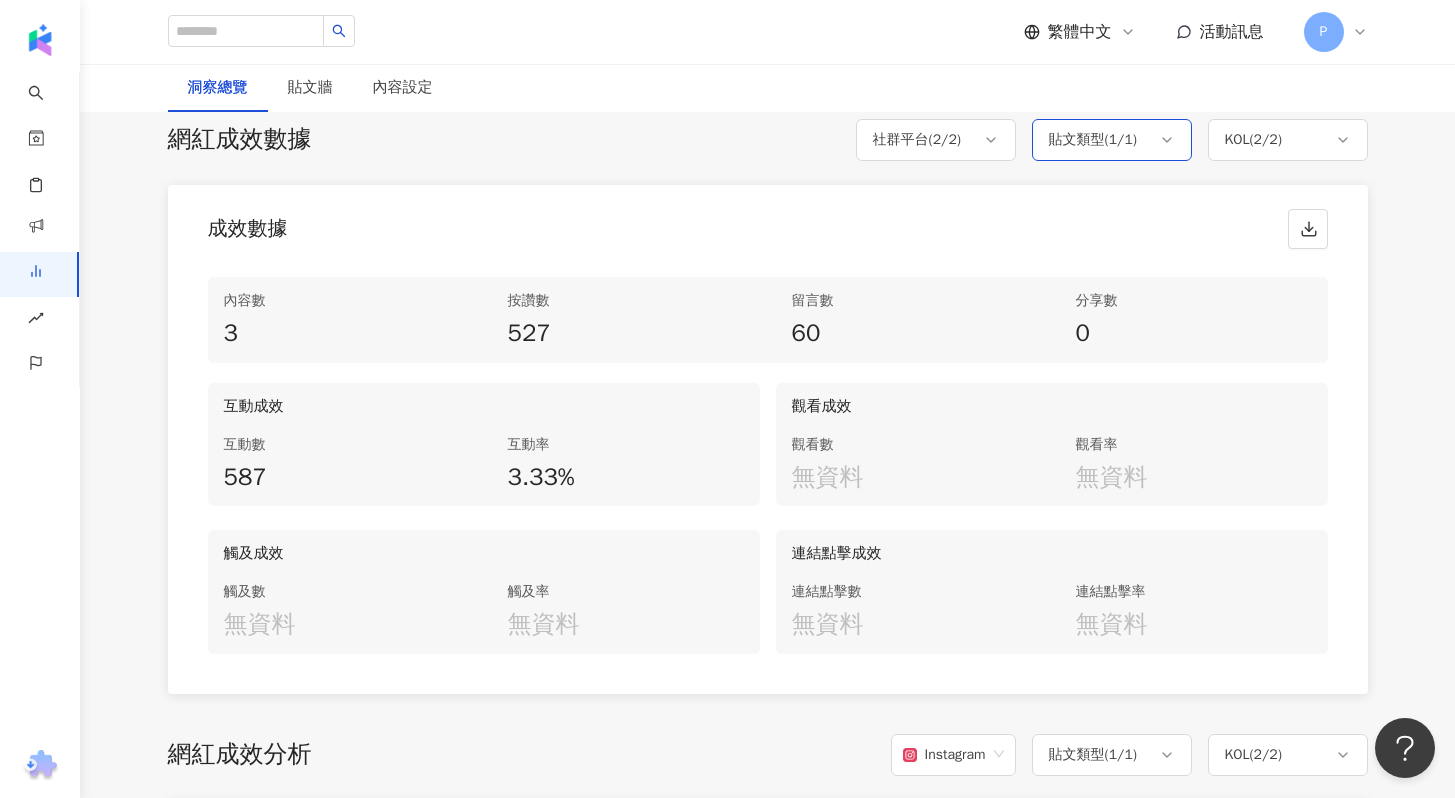 click on "貼文類型  ( 1 / 1 )" at bounding box center (1093, 140) 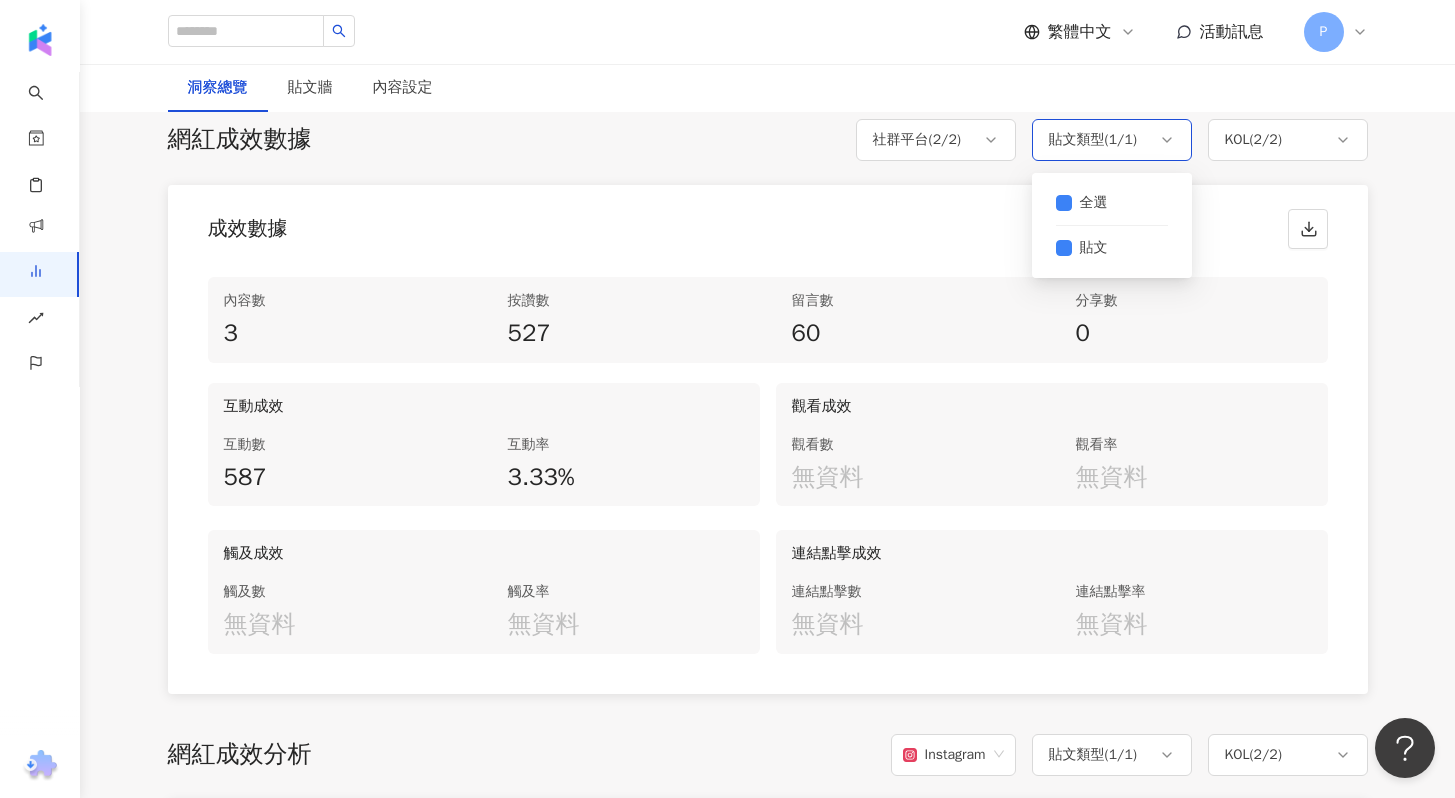click on "貼文類型  ( 1 / 1 )" at bounding box center (1093, 140) 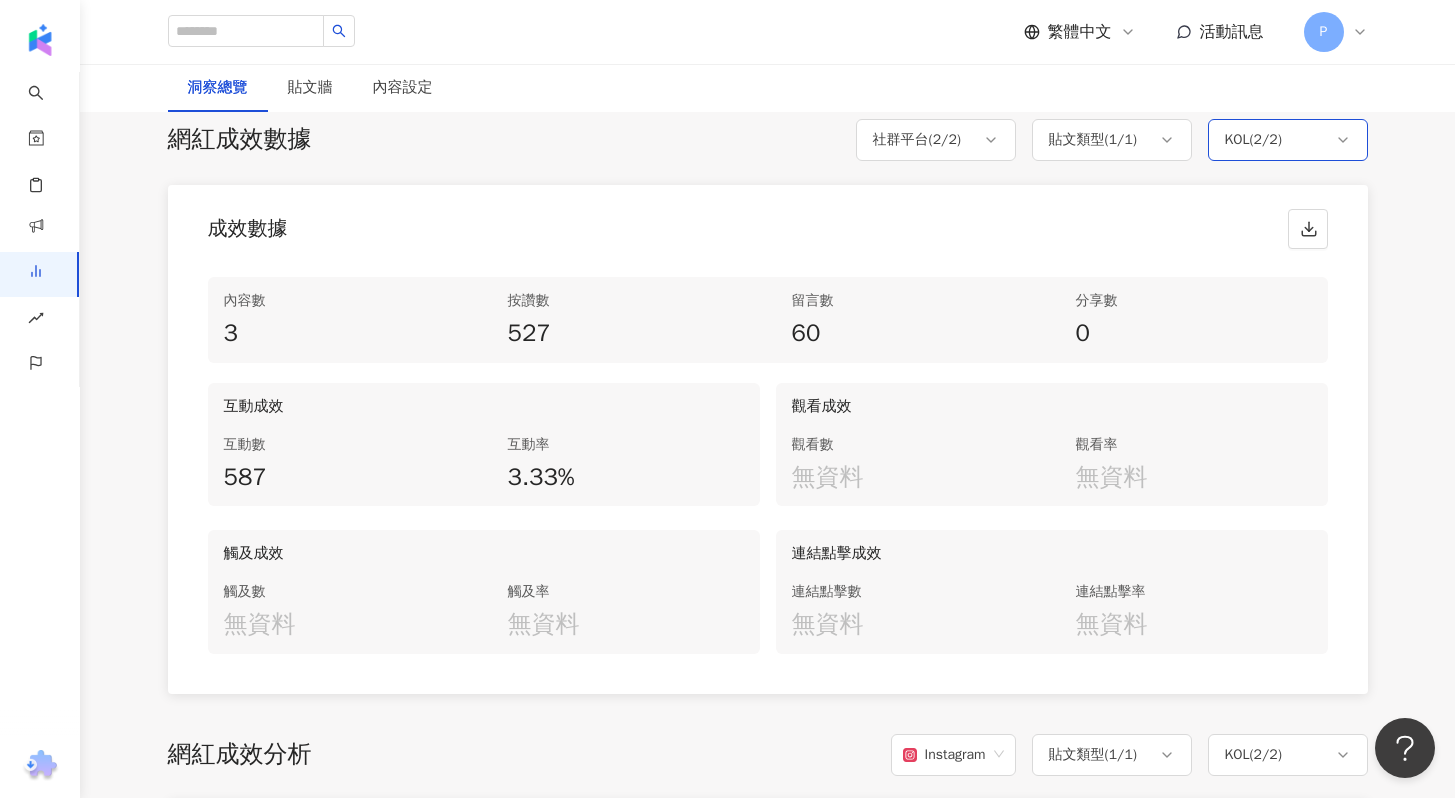 click on "KOL  ( 2 / 2 )" at bounding box center [1288, 140] 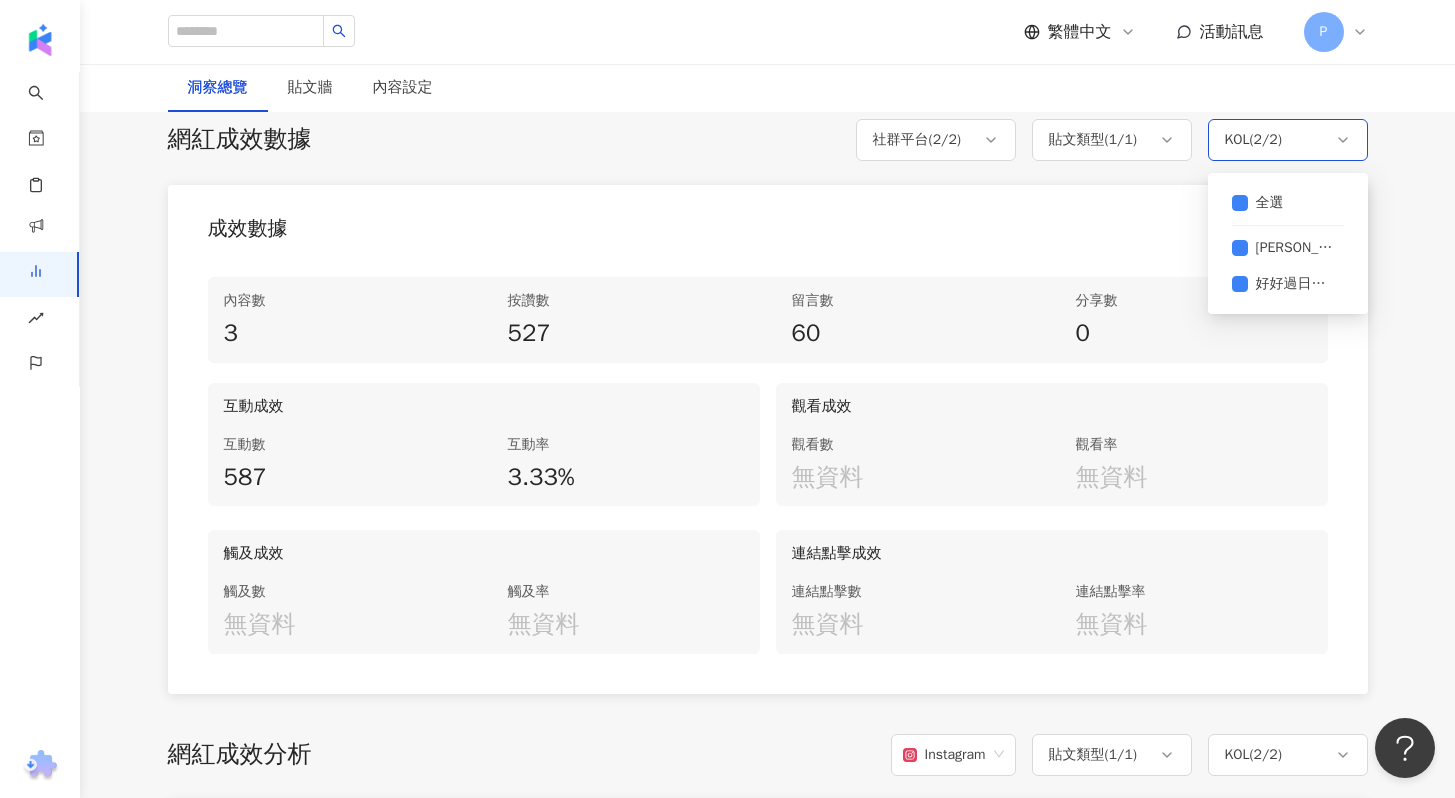 click on "KOL  ( 2 / 2 )" at bounding box center (1288, 140) 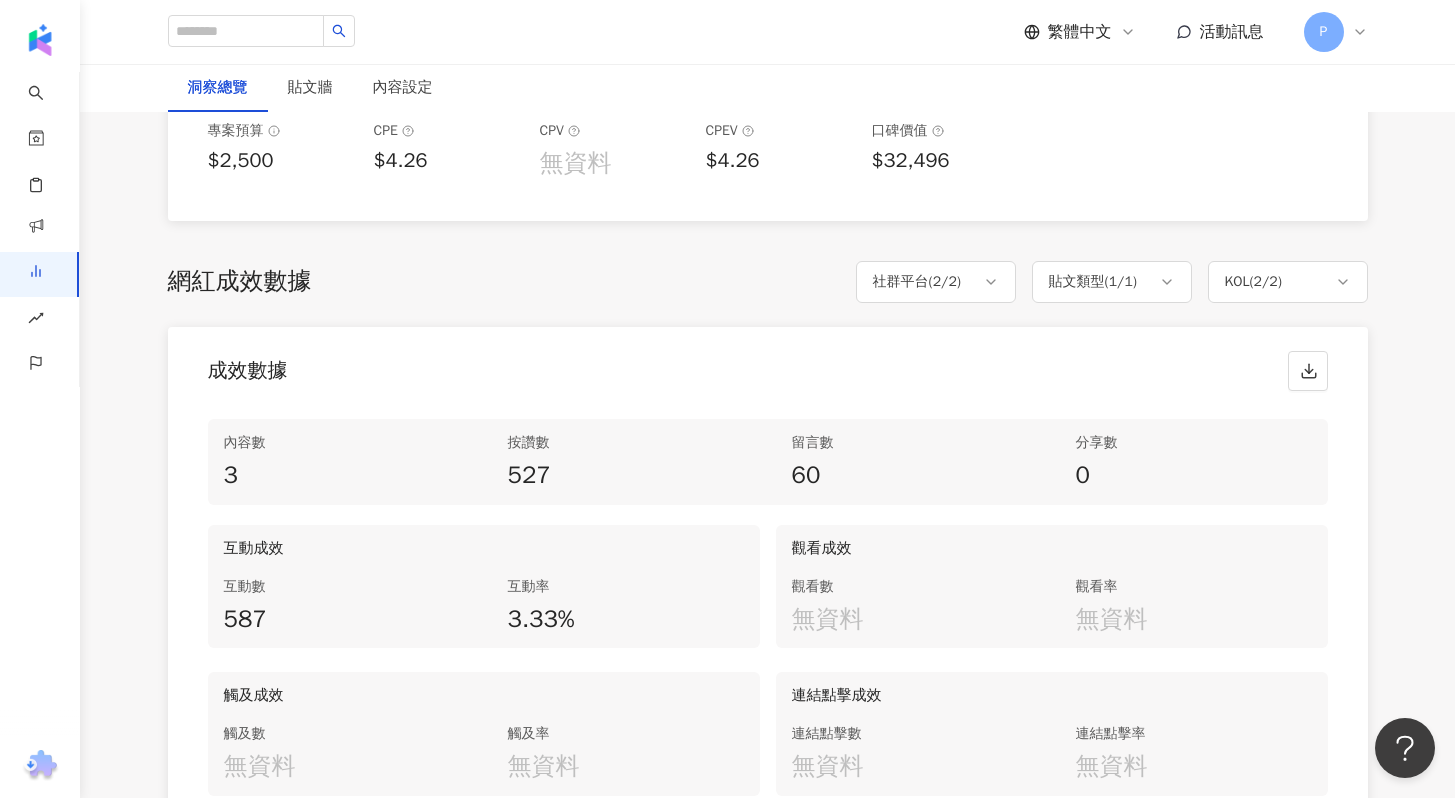 scroll, scrollTop: 106, scrollLeft: 0, axis: vertical 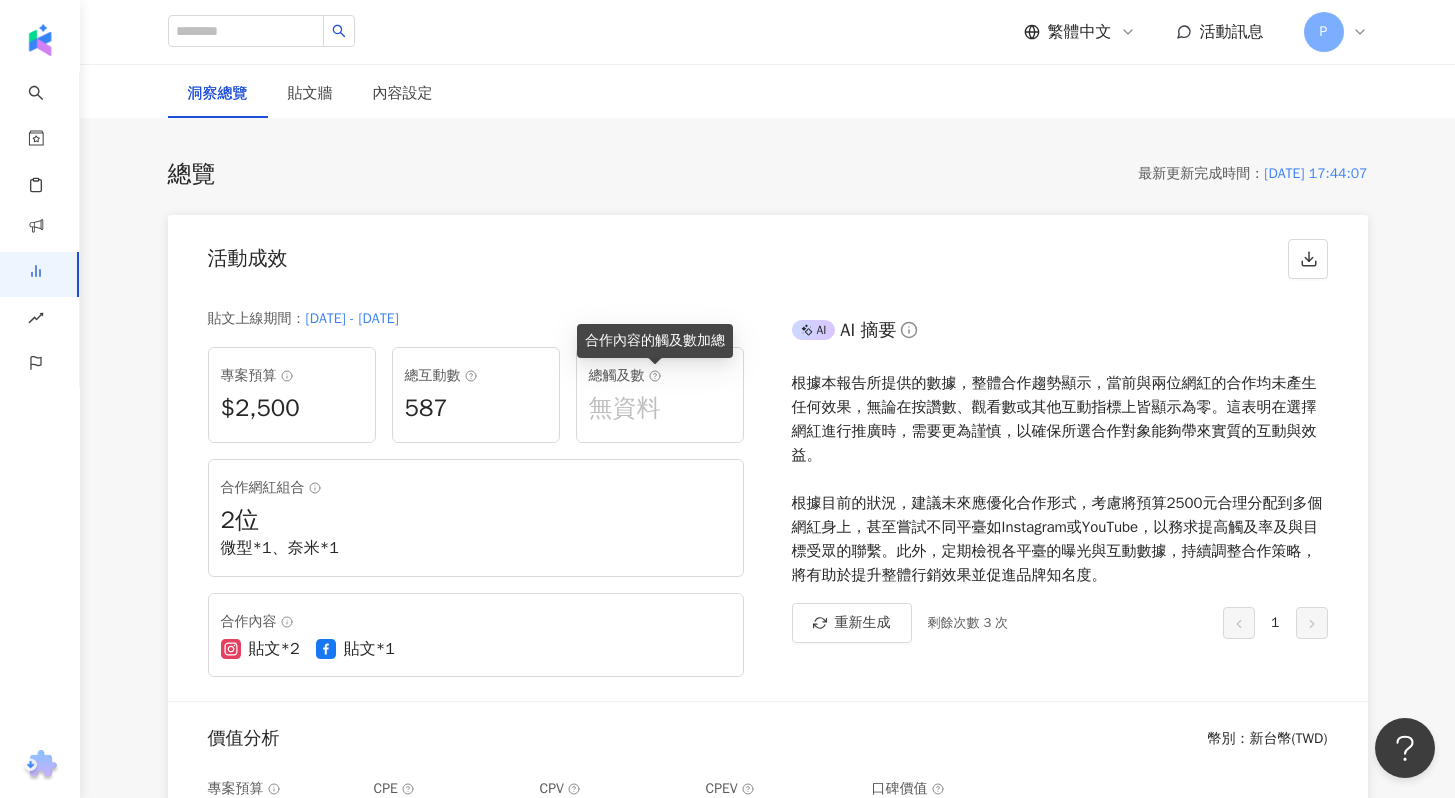 click 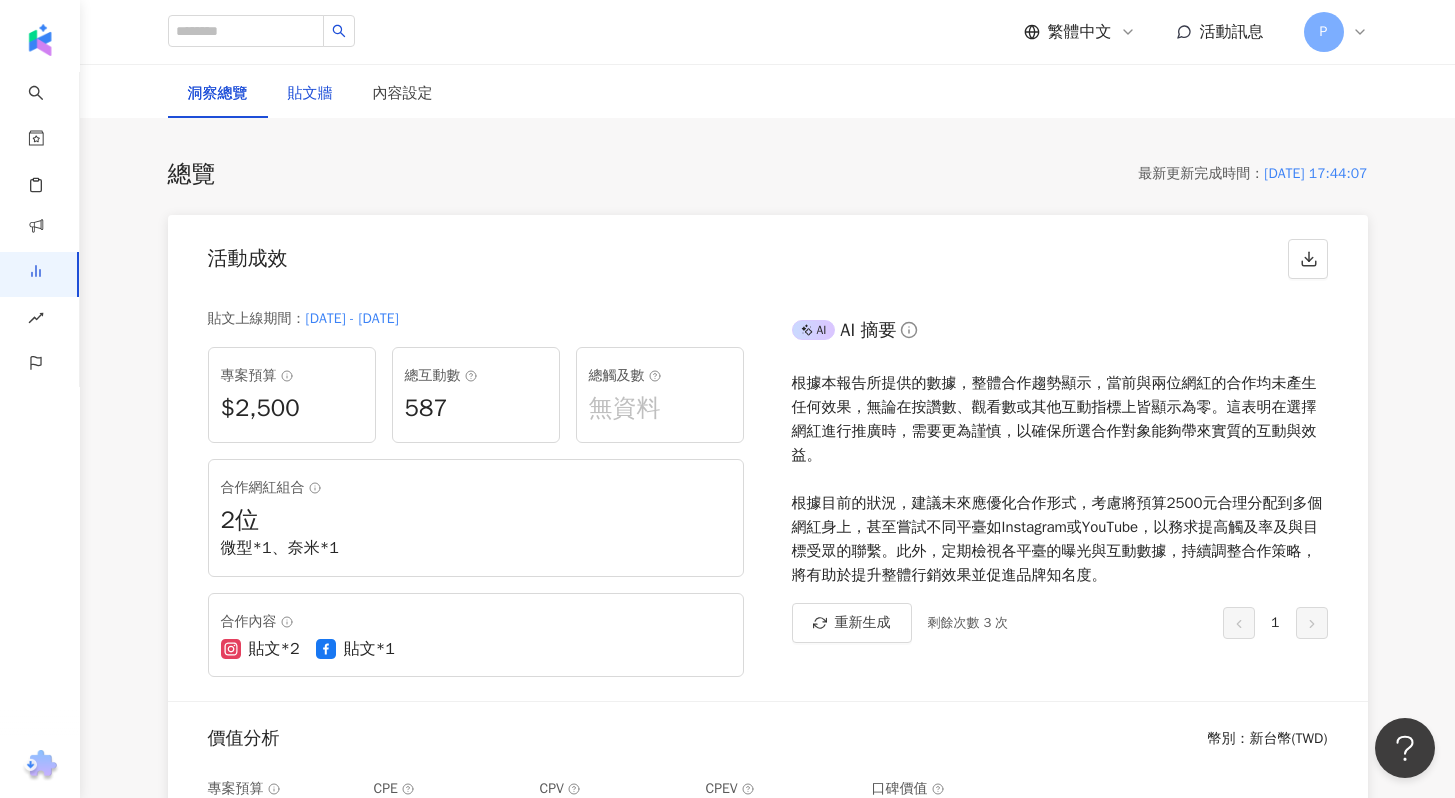 click on "貼文牆" at bounding box center (310, 94) 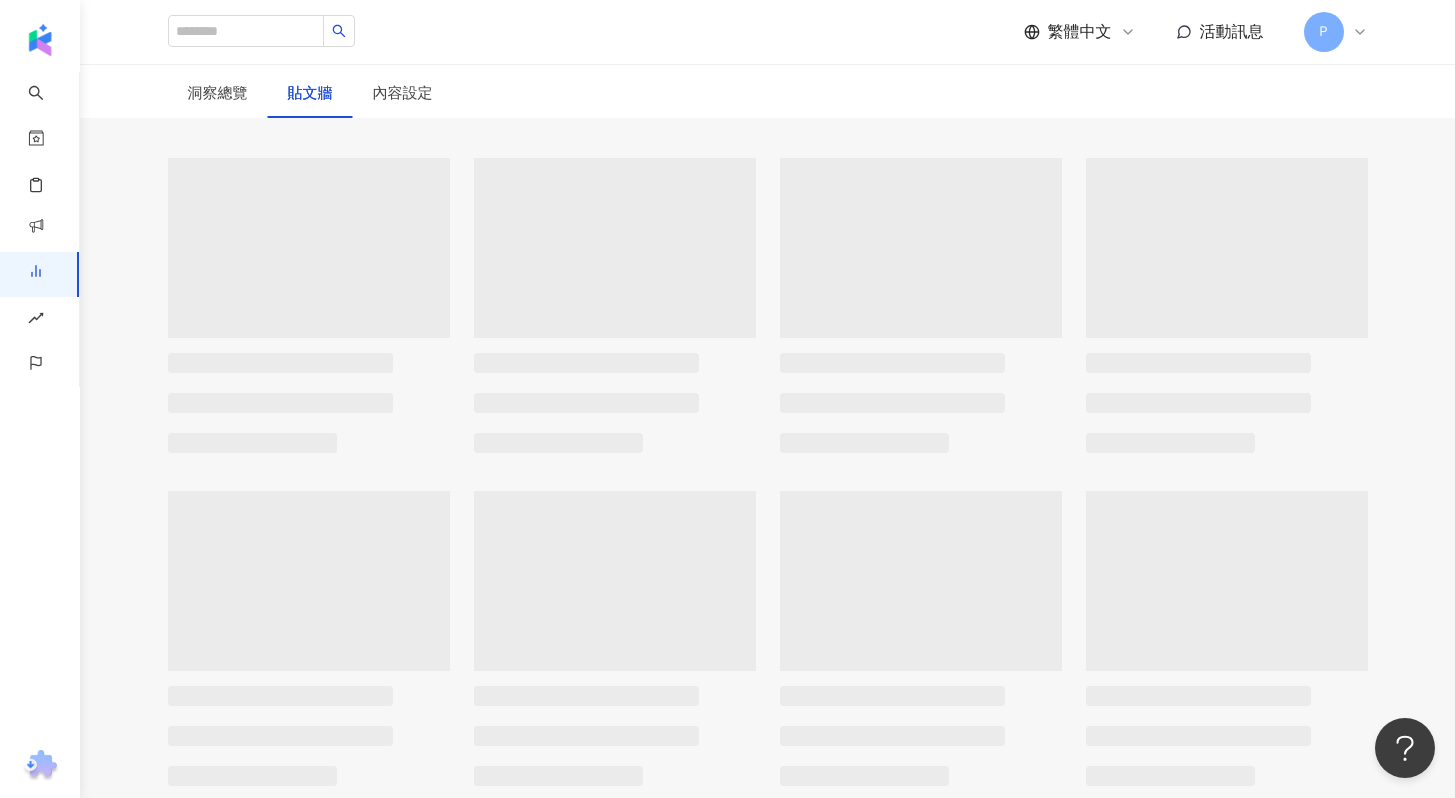 scroll, scrollTop: 0, scrollLeft: 0, axis: both 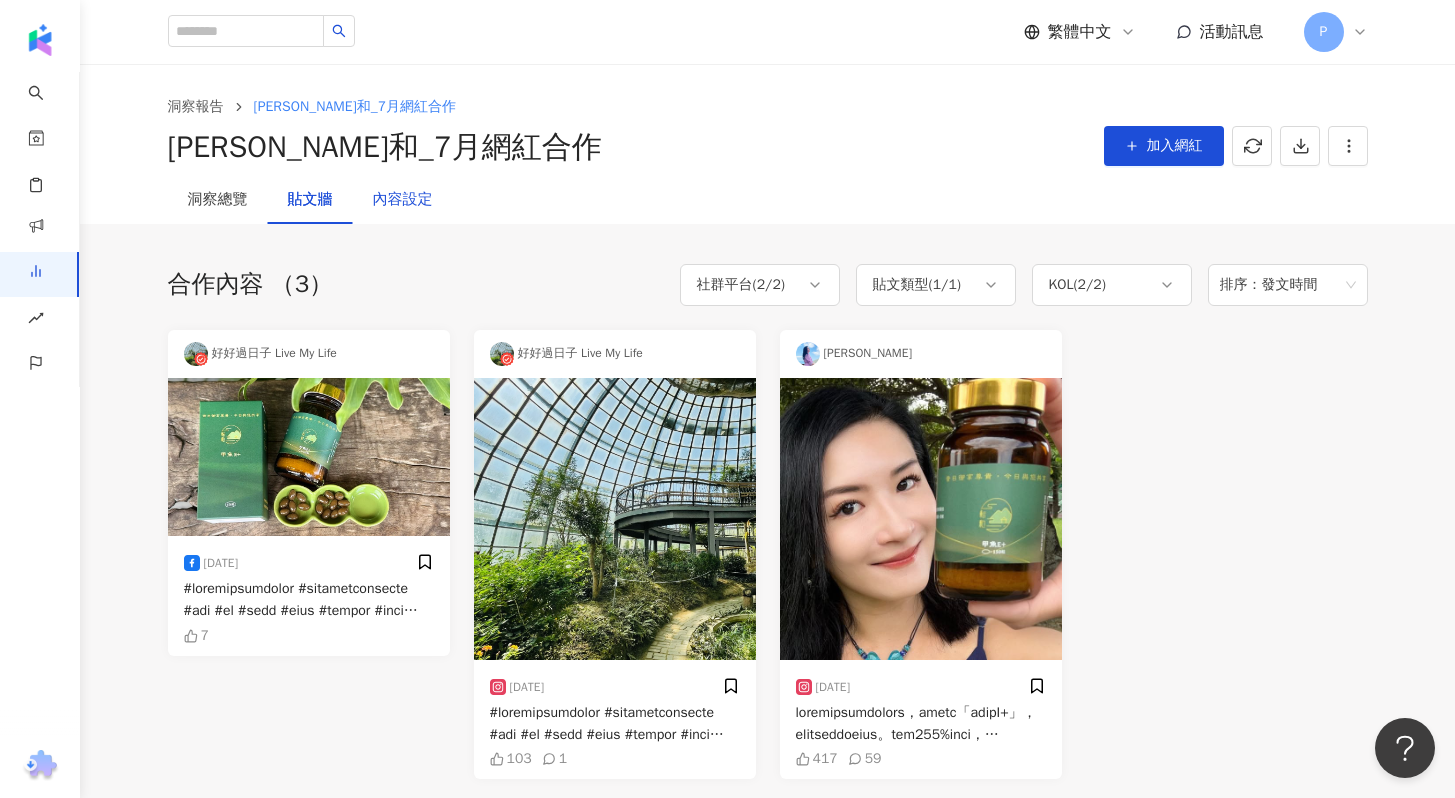click on "內容設定" at bounding box center [403, 200] 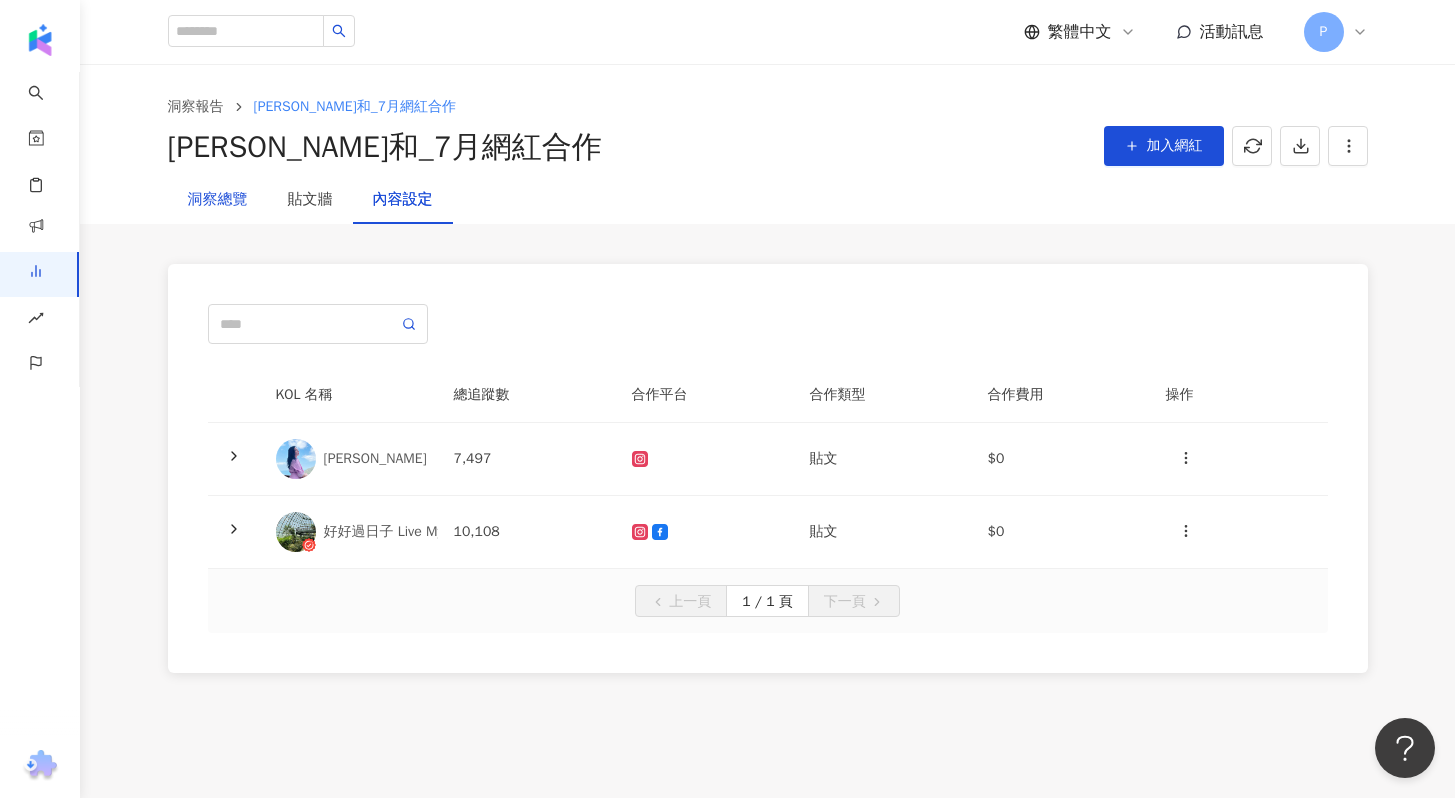 click on "洞察總覽" at bounding box center (218, 200) 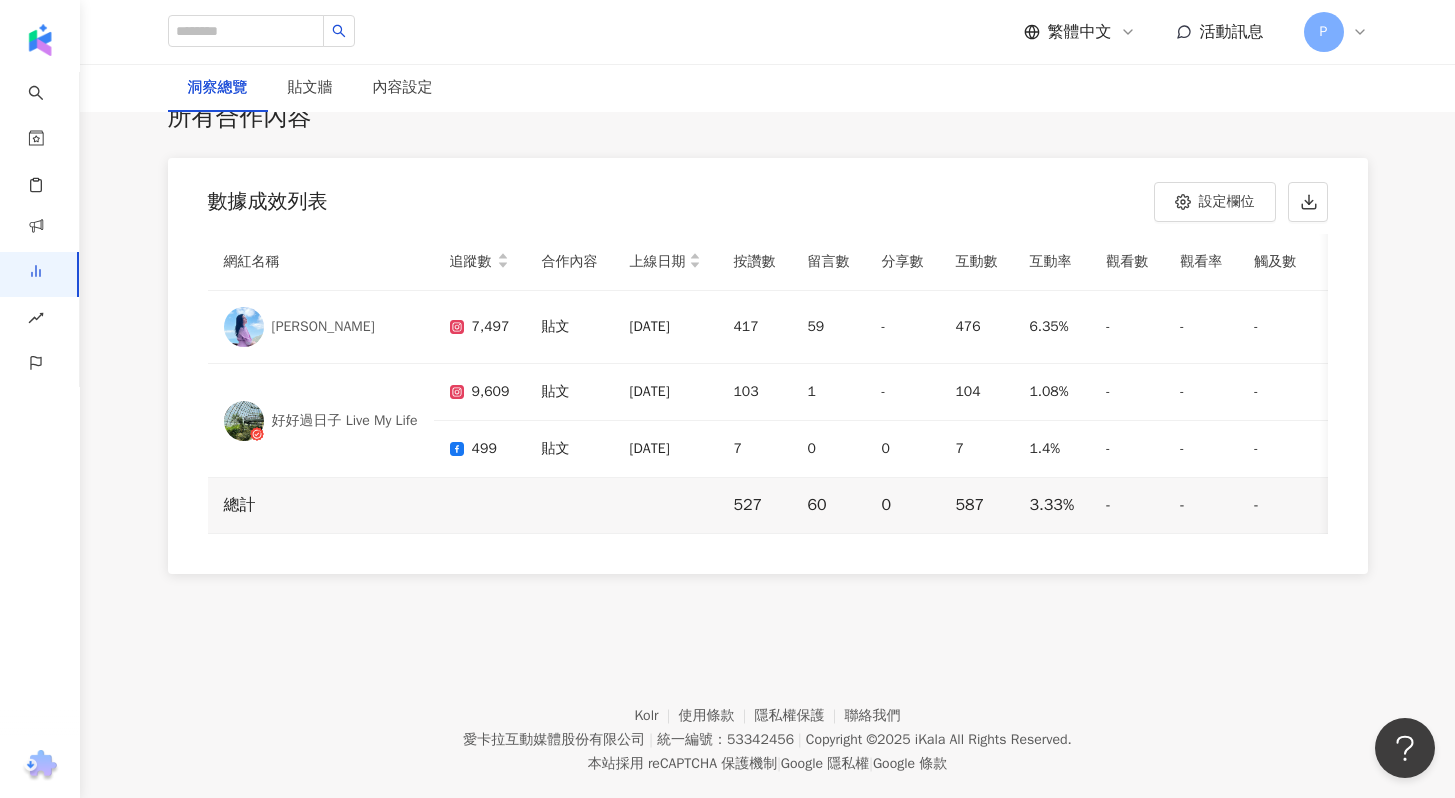 scroll, scrollTop: 5628, scrollLeft: 0, axis: vertical 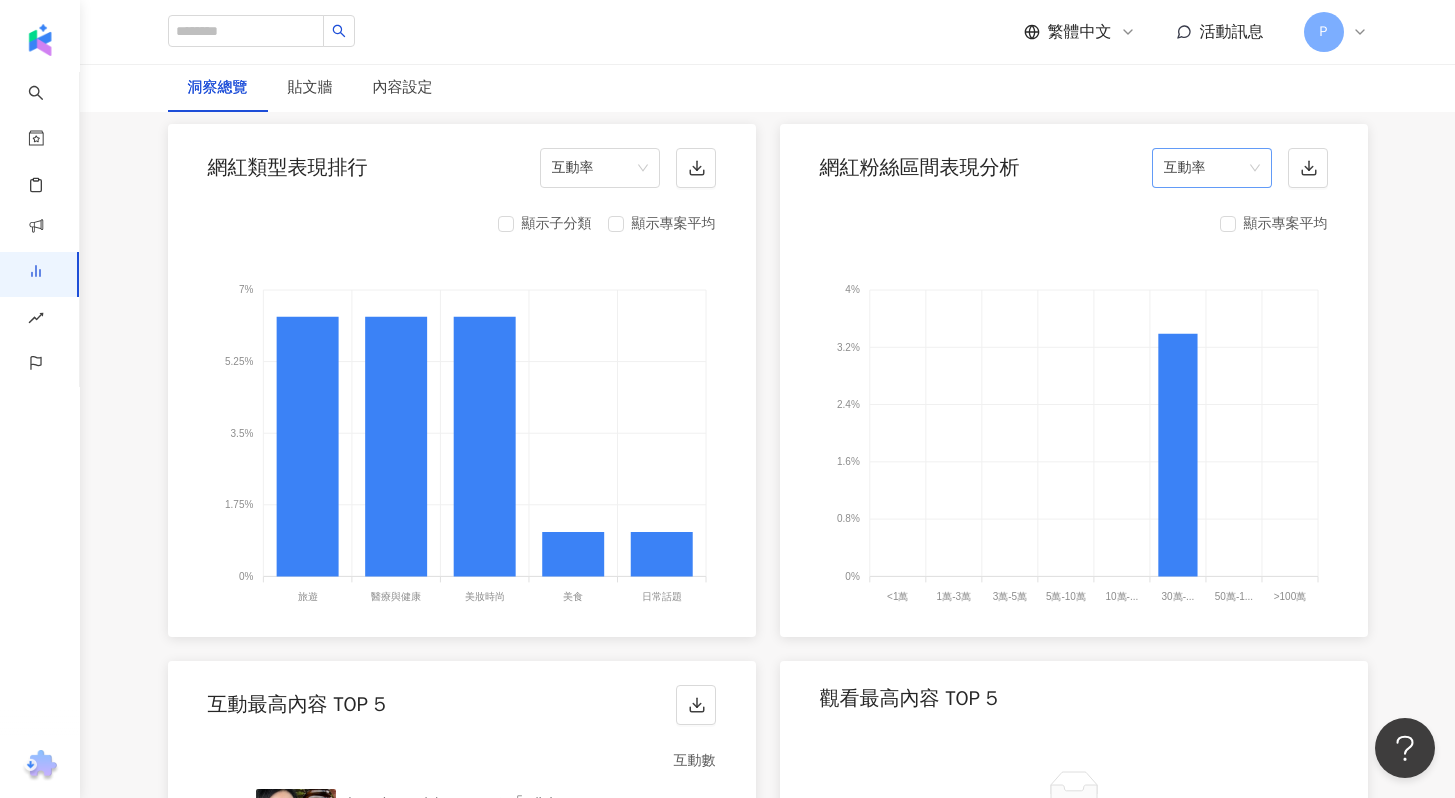 click on "互動率" at bounding box center [1212, 168] 